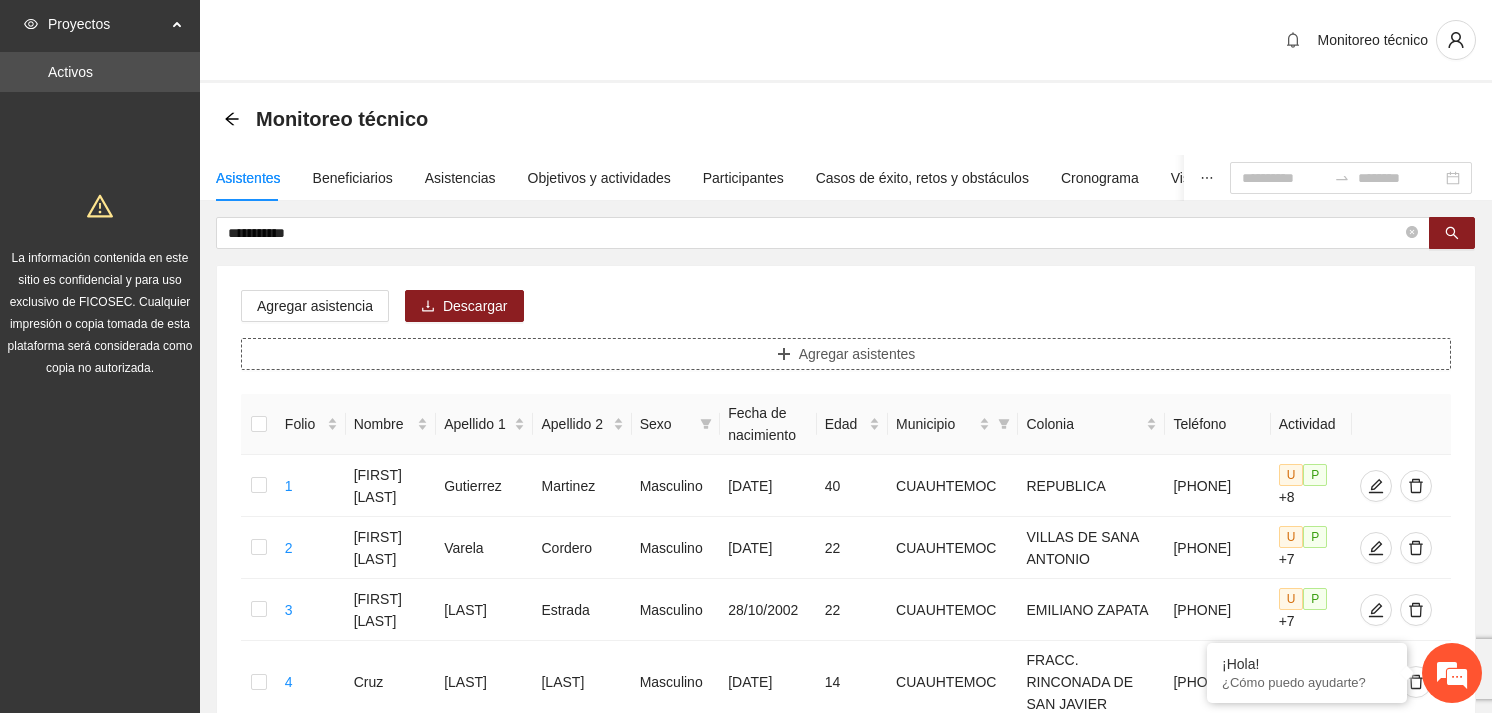 scroll, scrollTop: 0, scrollLeft: 0, axis: both 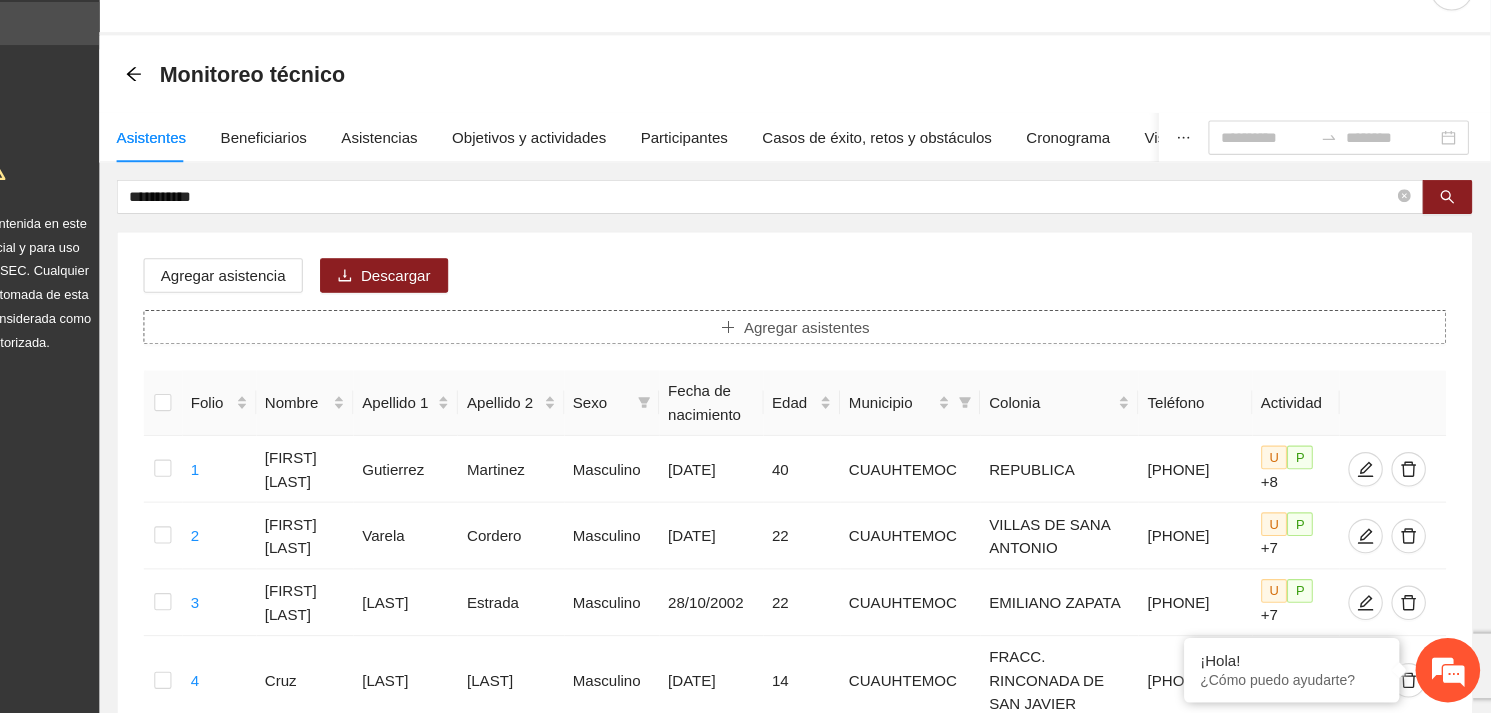 click on "Agregar asistentes" at bounding box center (846, 354) 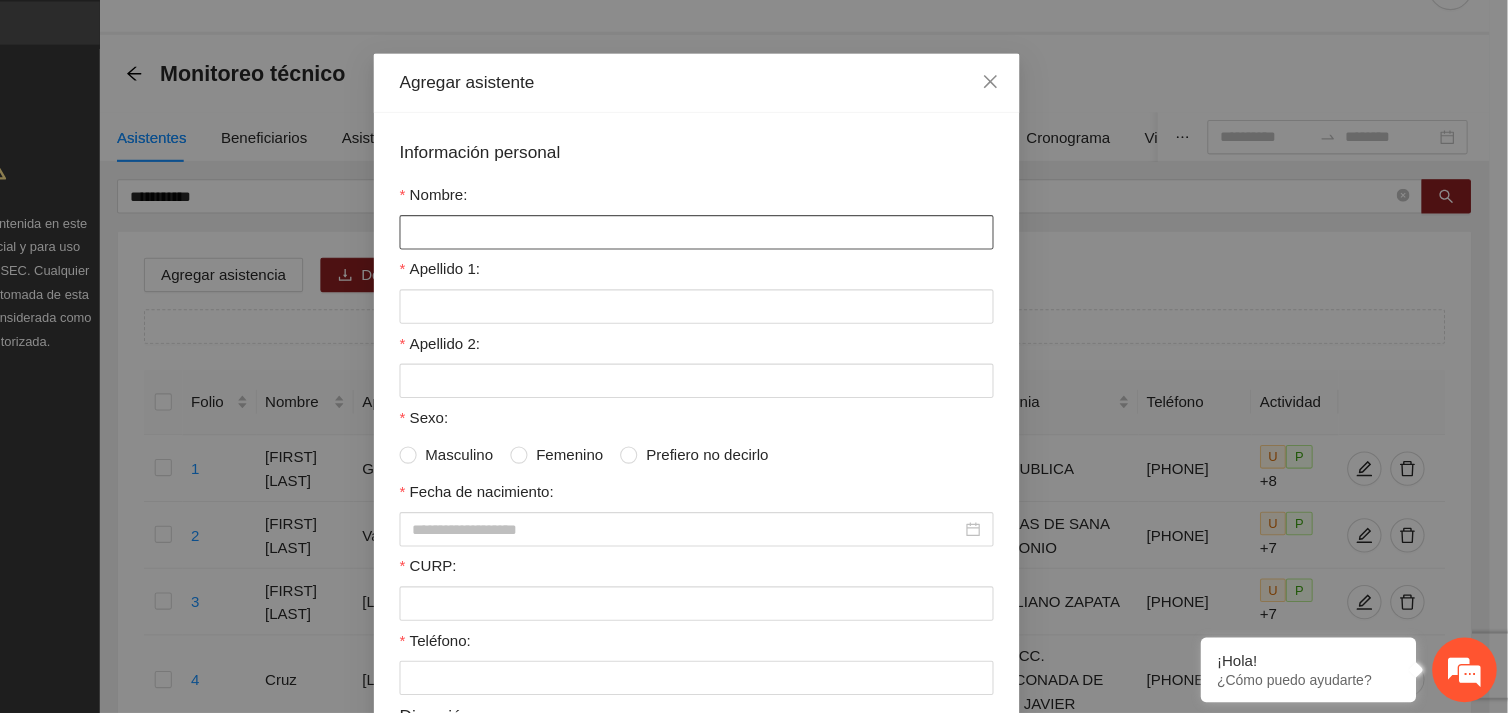 click on "Nombre:" at bounding box center [754, 266] 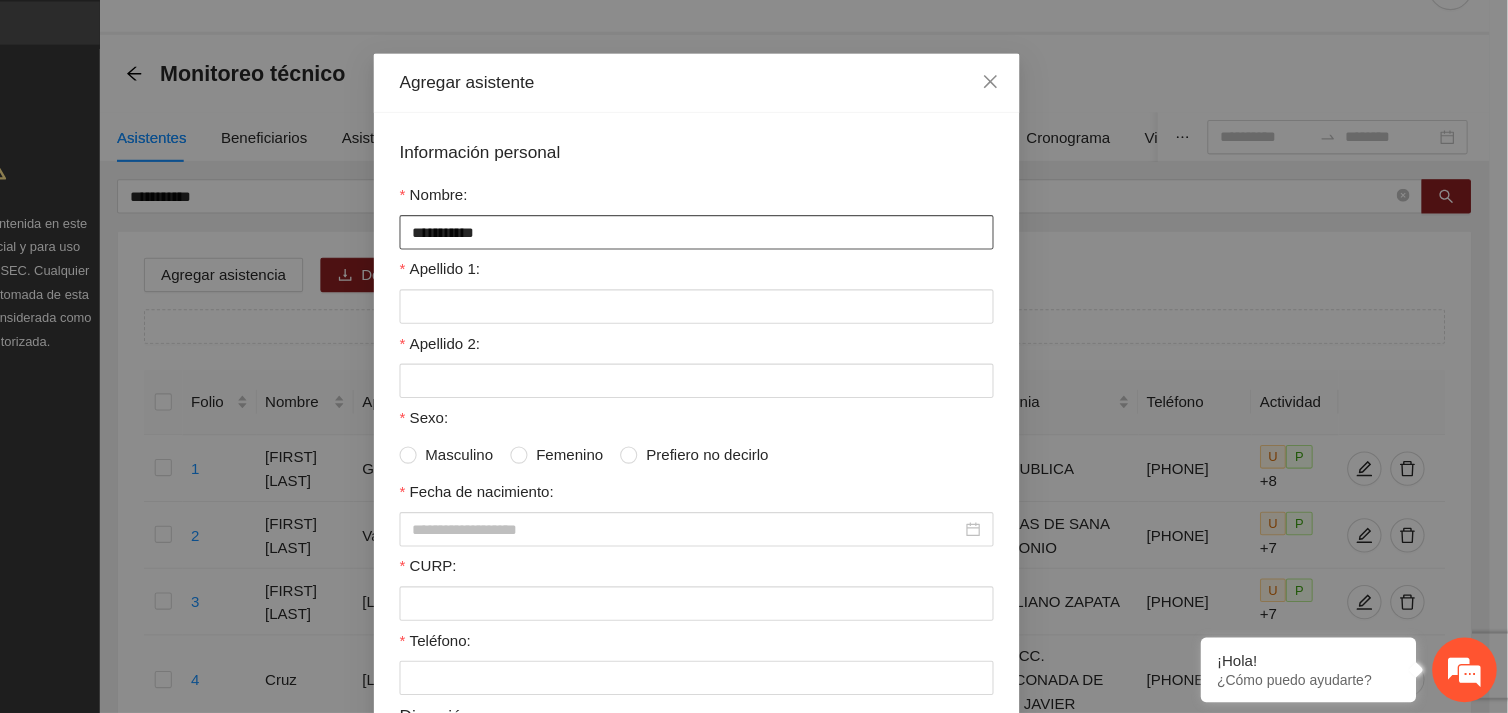 type on "**********" 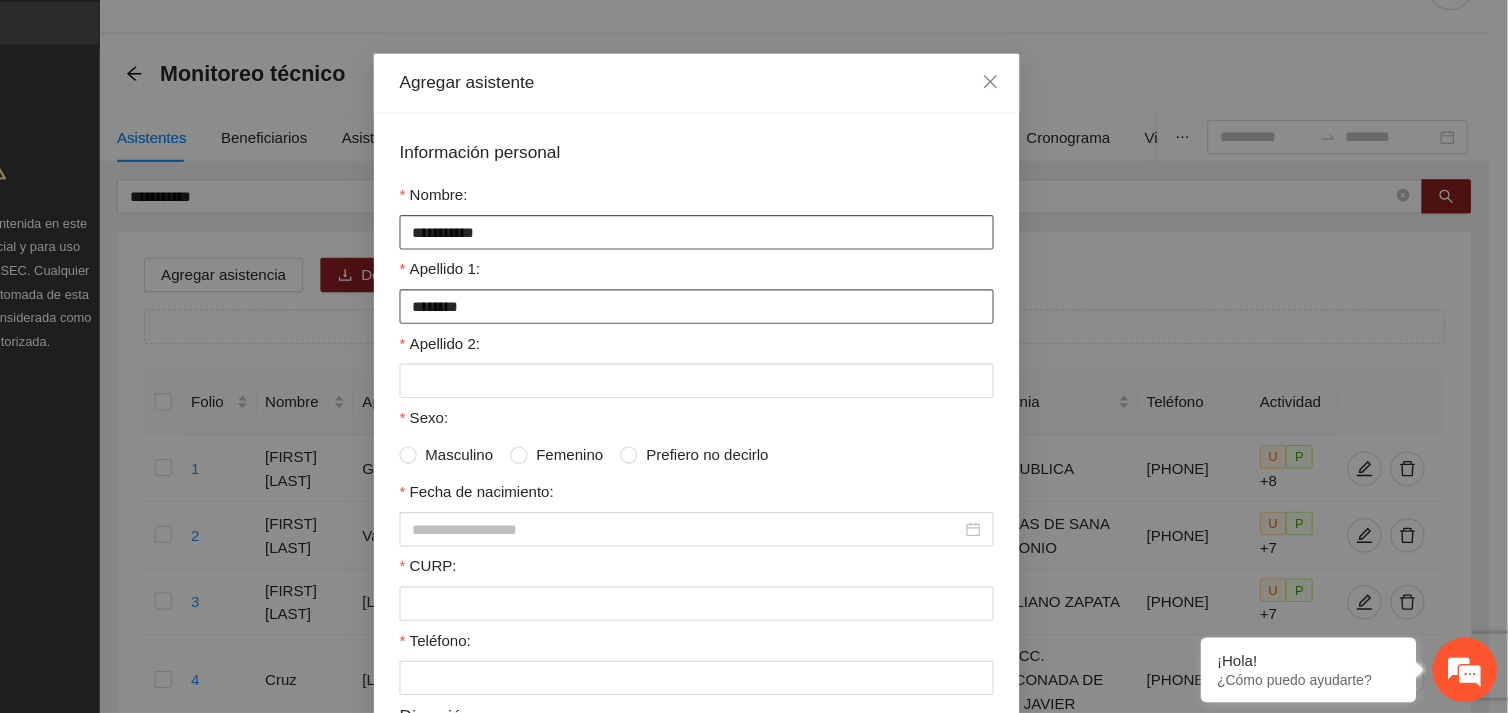 type on "********" 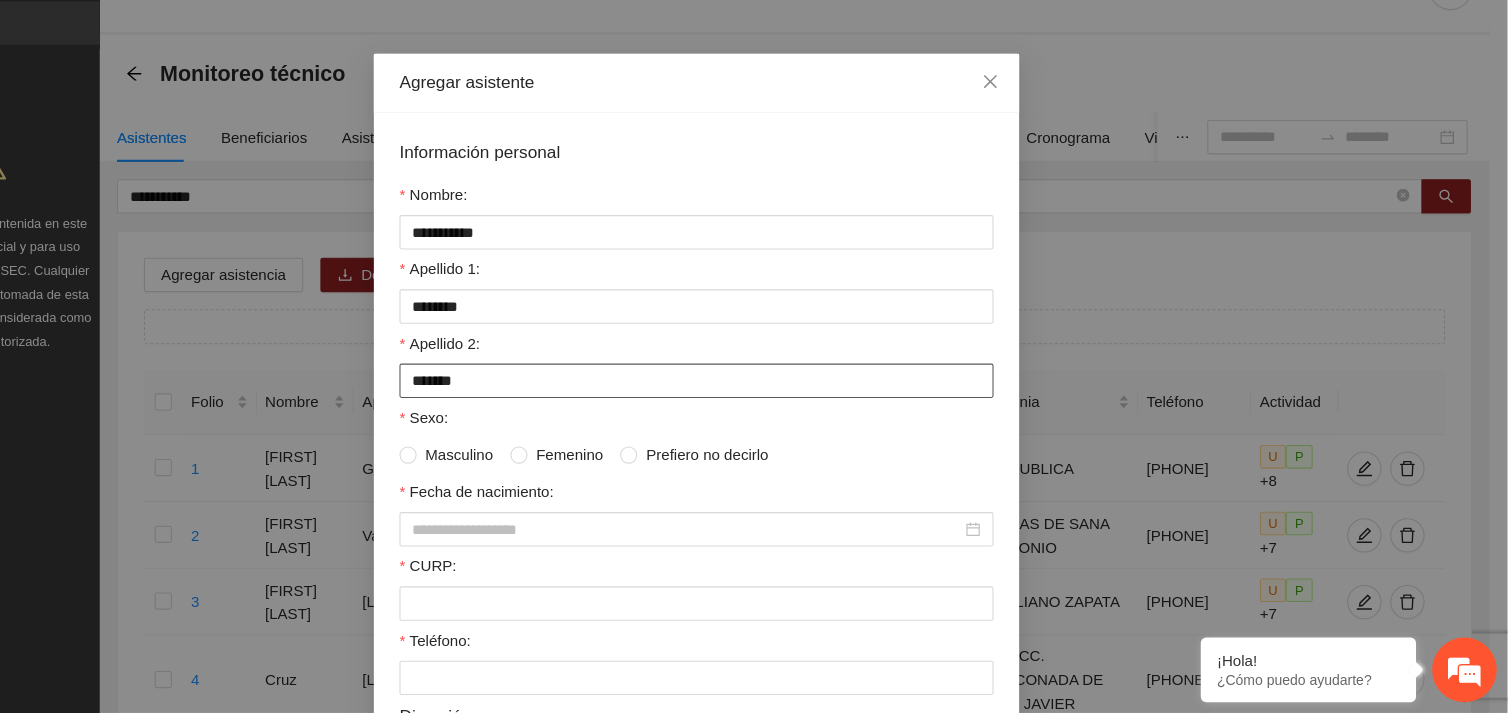 type on "*******" 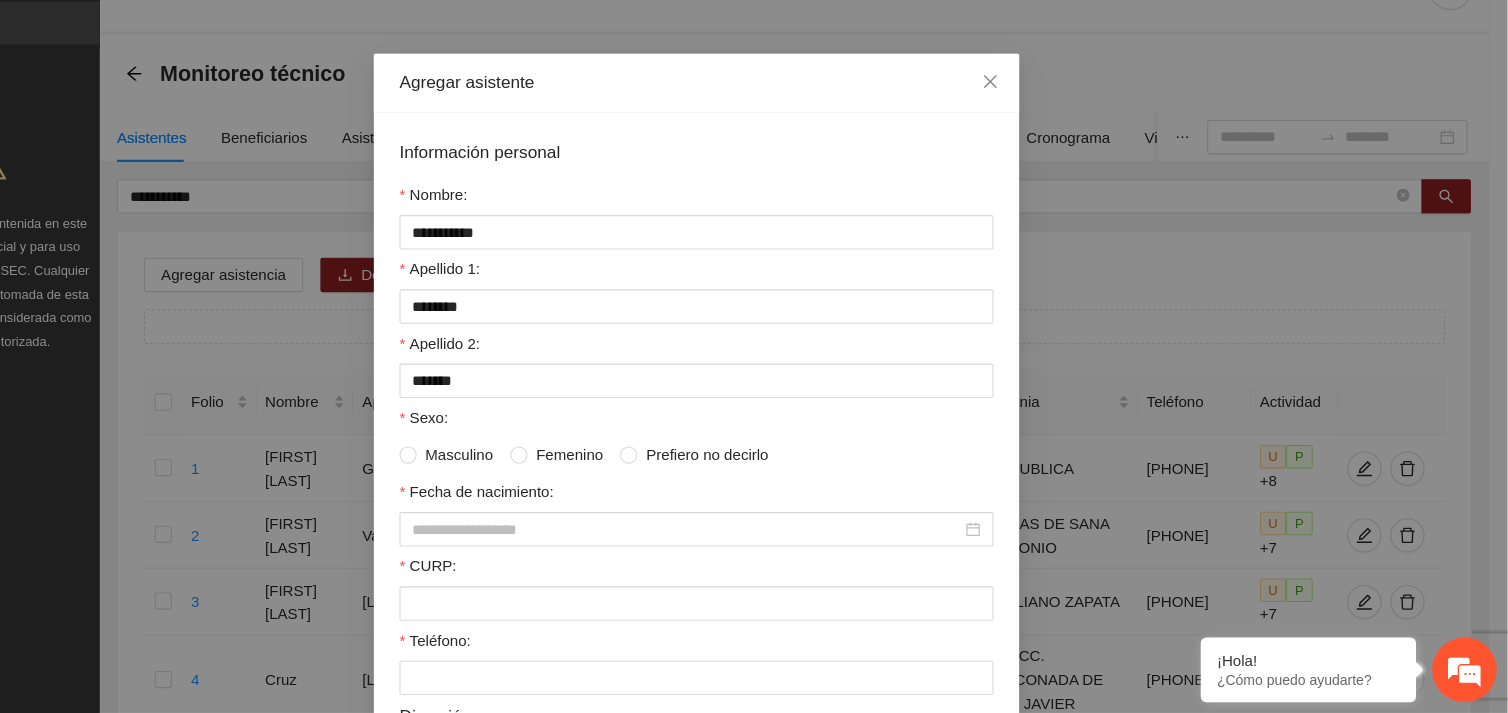 click on "Masculino" at bounding box center (533, 473) 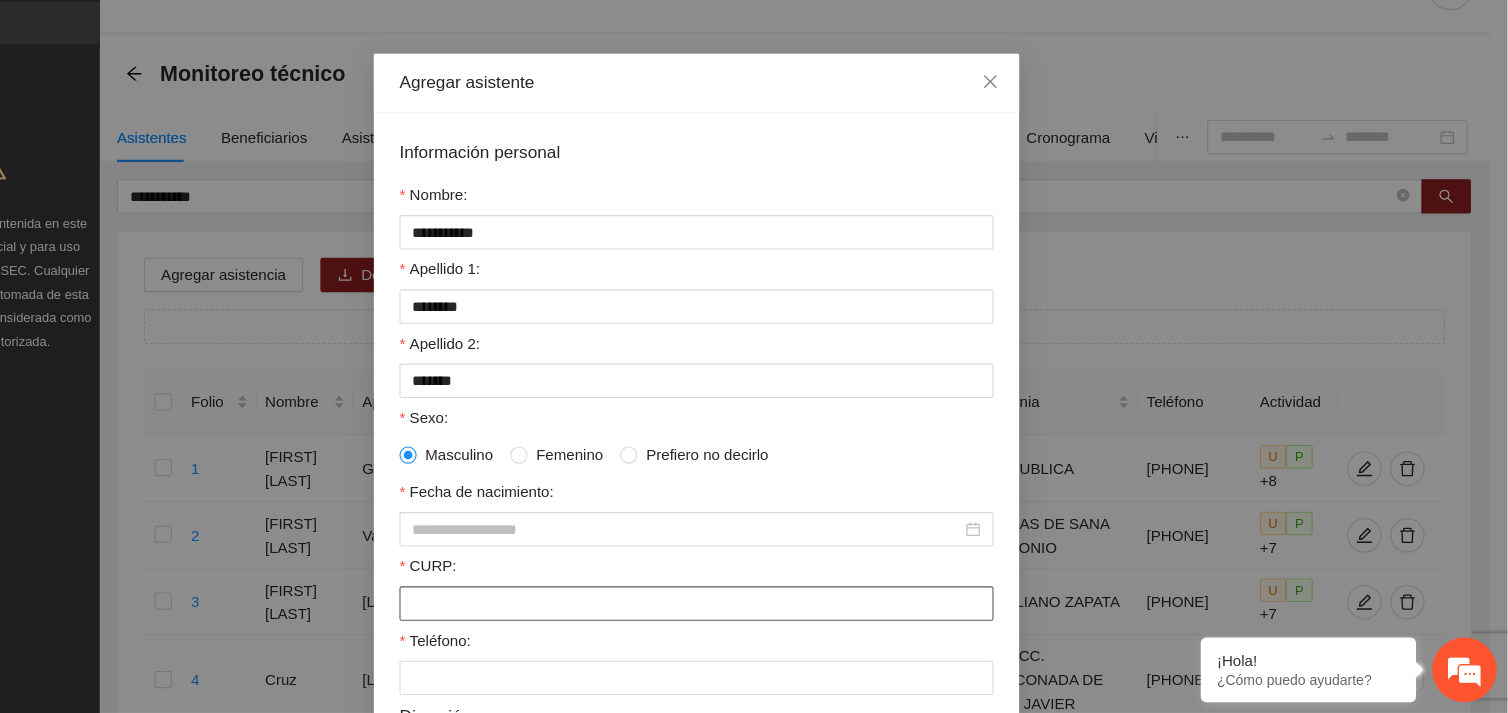 click on "CURP:" at bounding box center (754, 611) 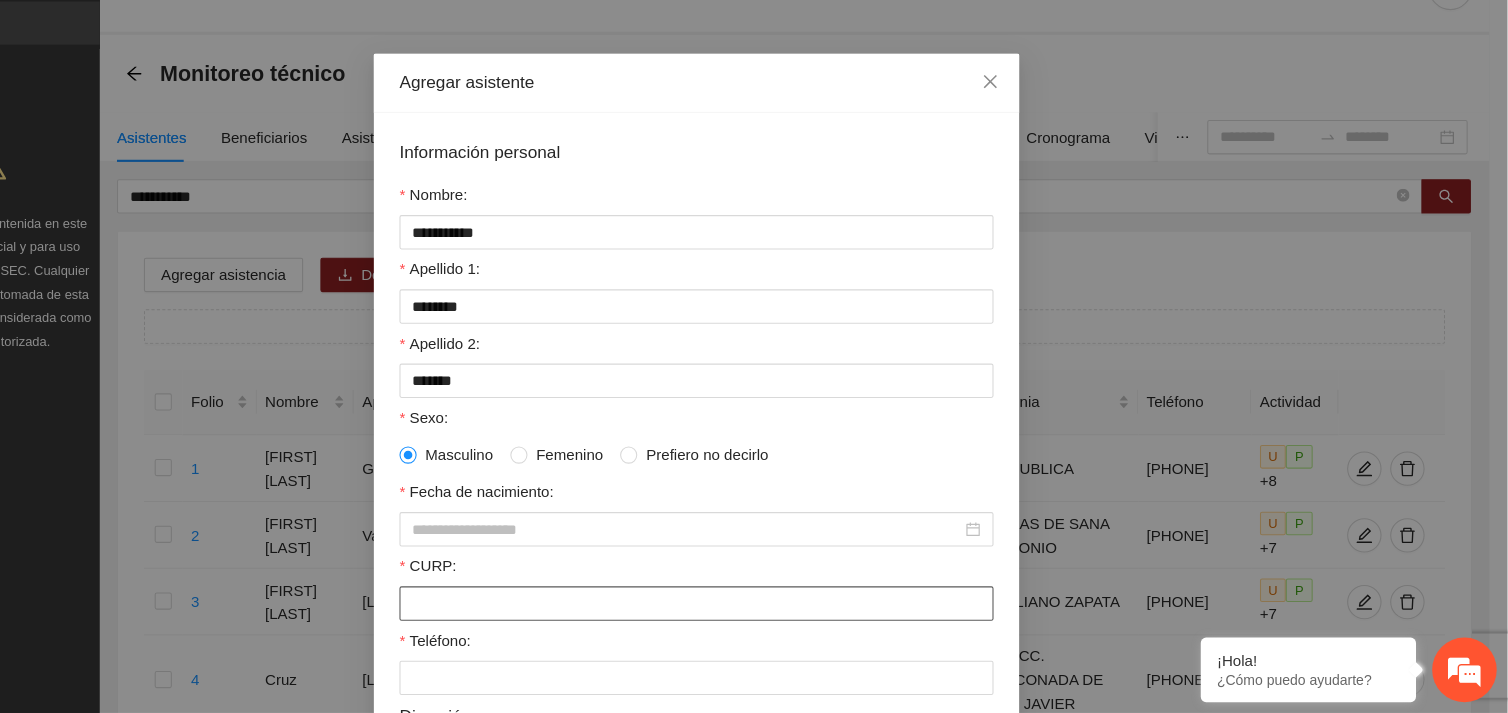 paste on "**********" 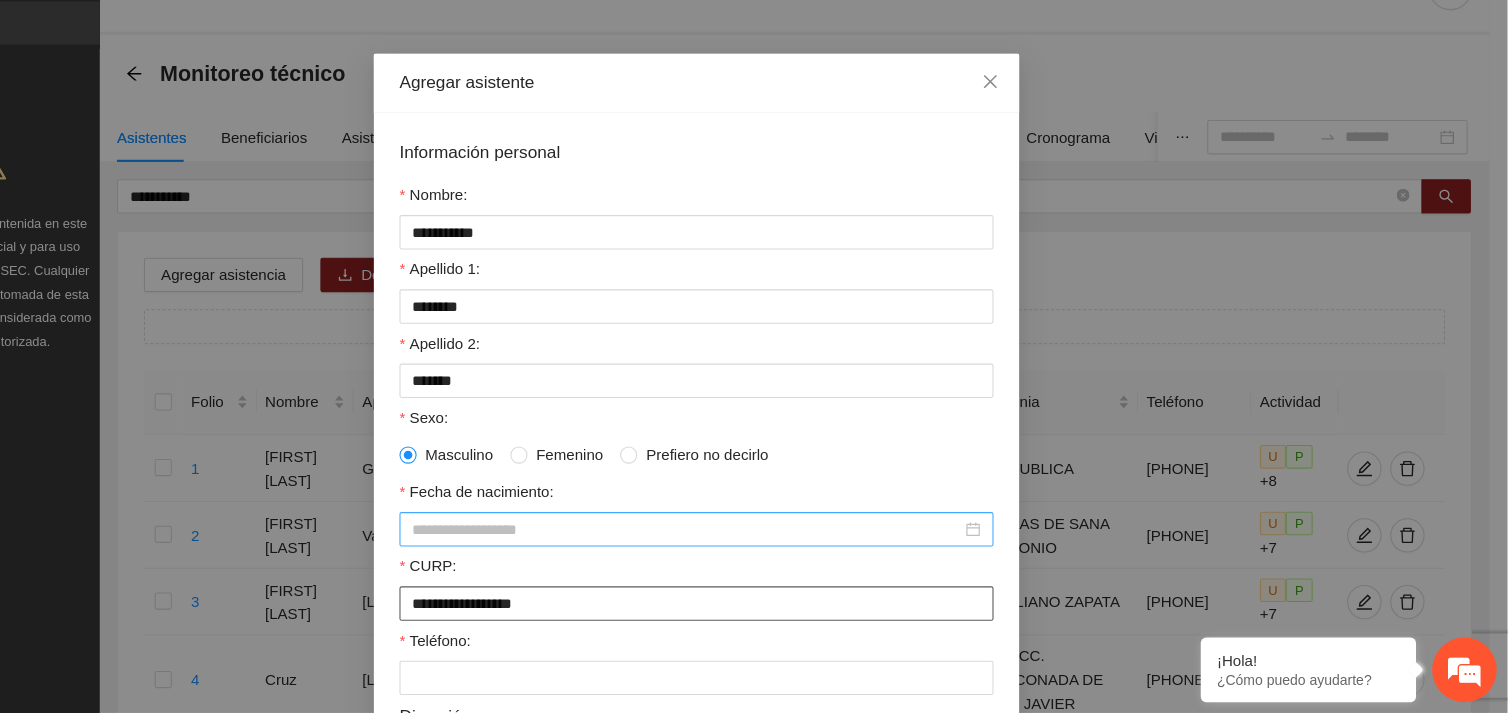 type on "**********" 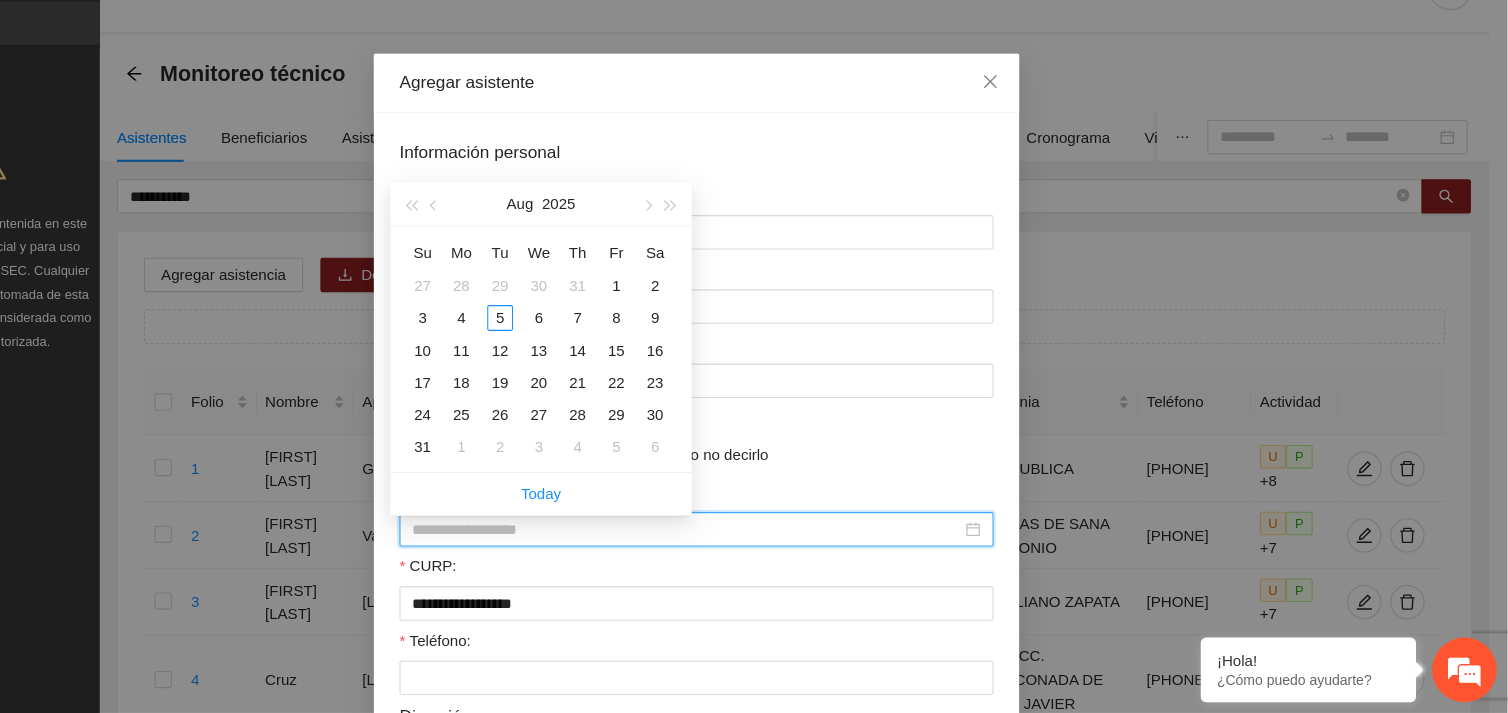 click on "Fecha de nacimiento:" at bounding box center [745, 542] 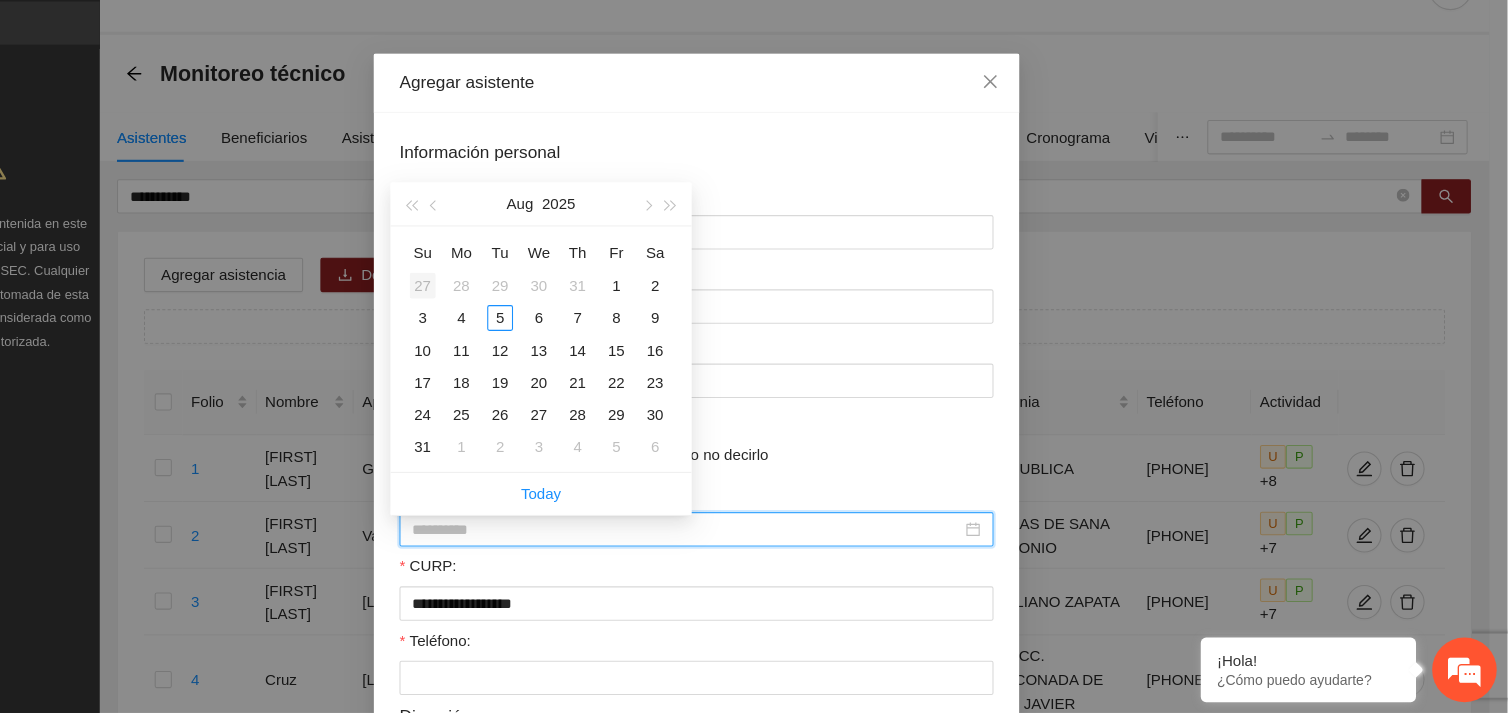 type on "**********" 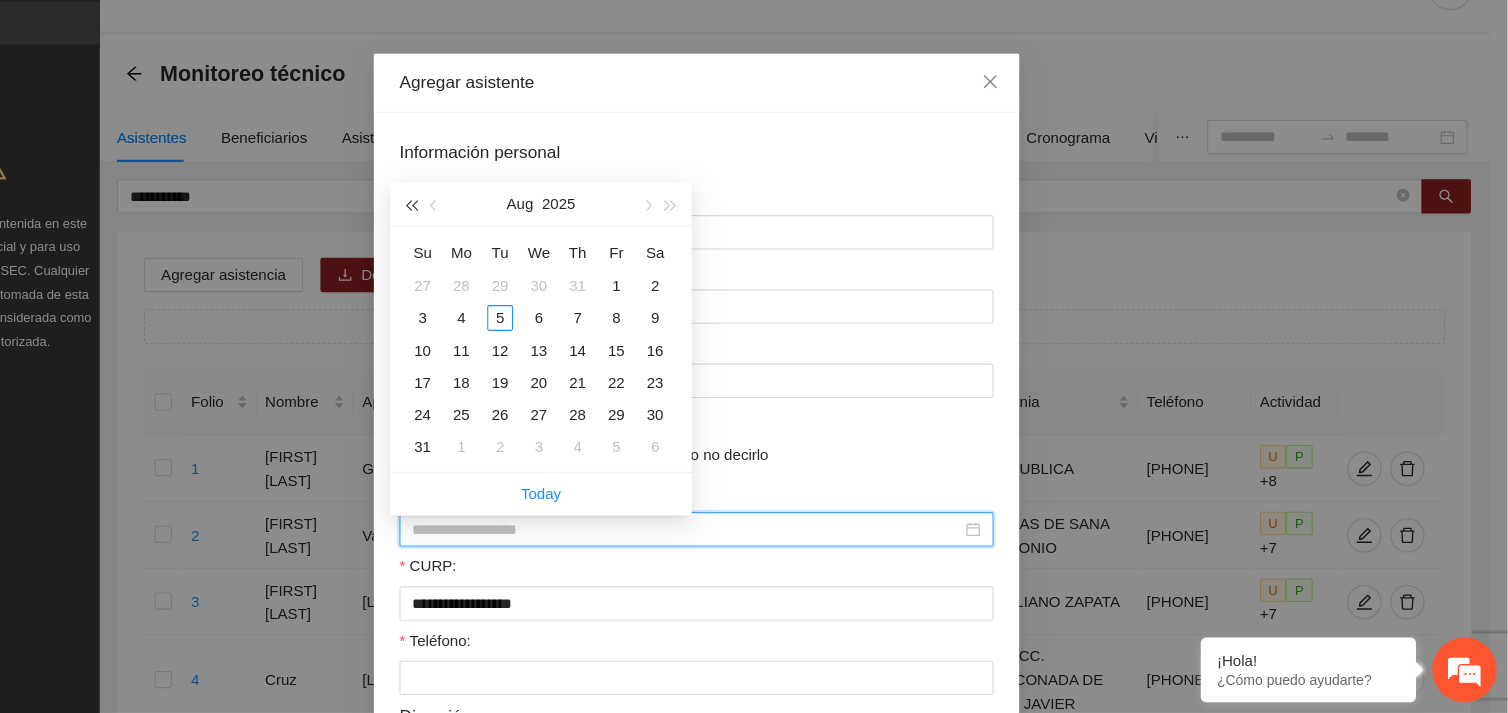 click at bounding box center (489, 242) 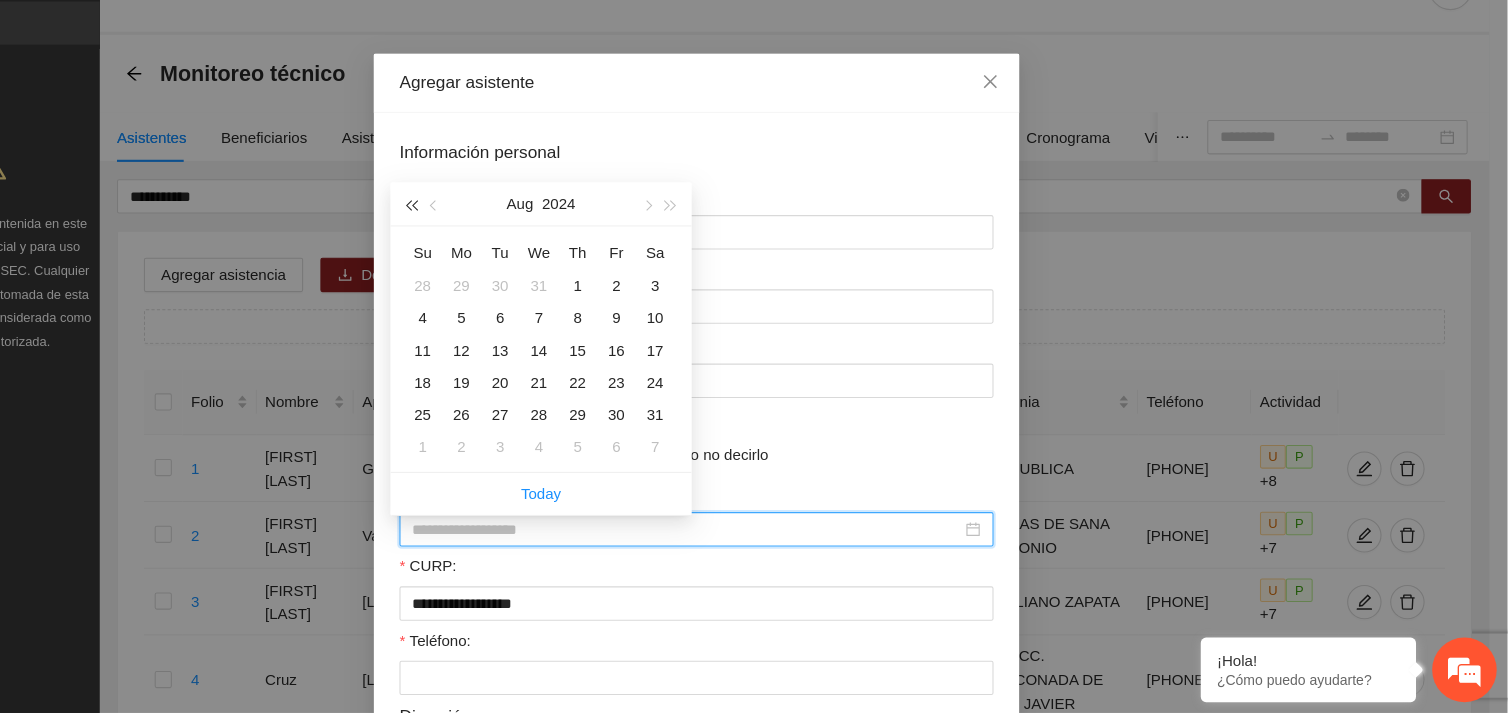 click at bounding box center (489, 242) 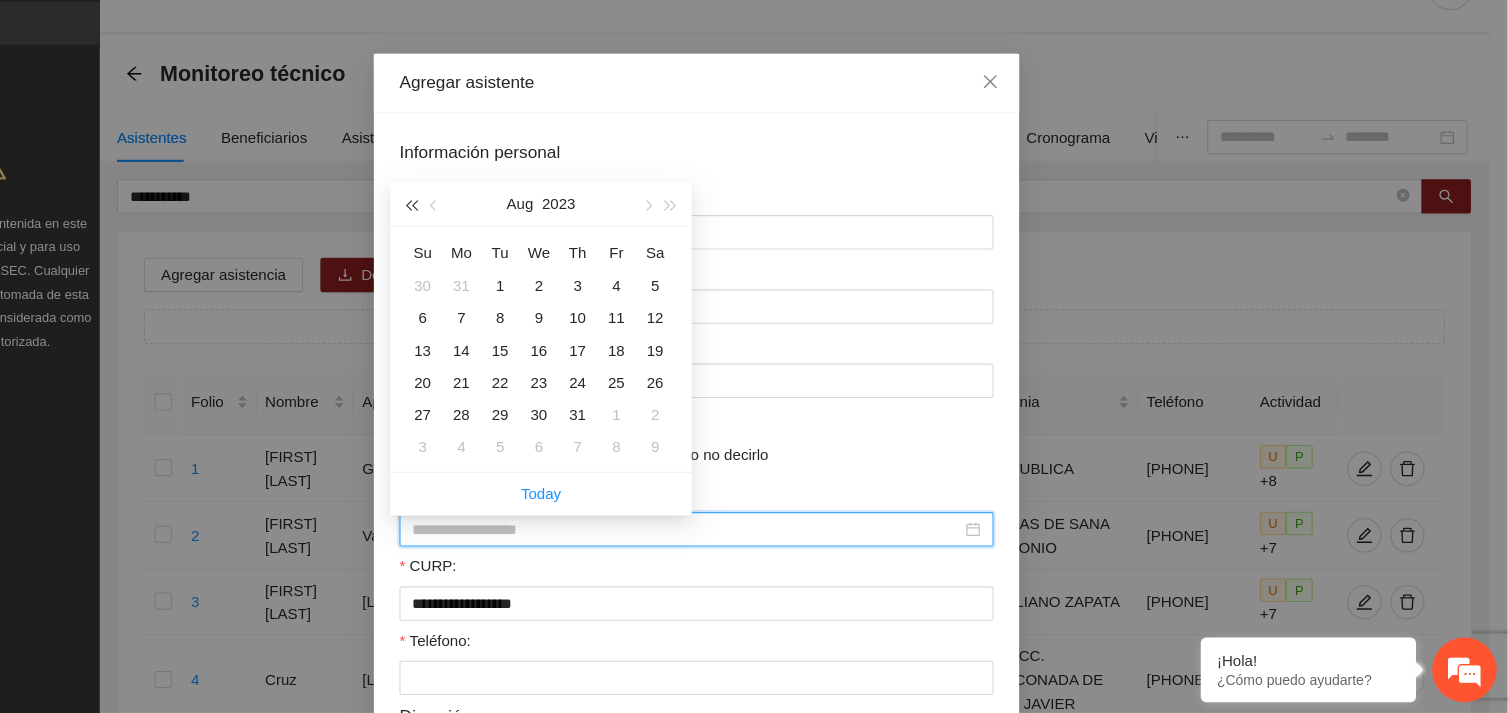 click at bounding box center (489, 242) 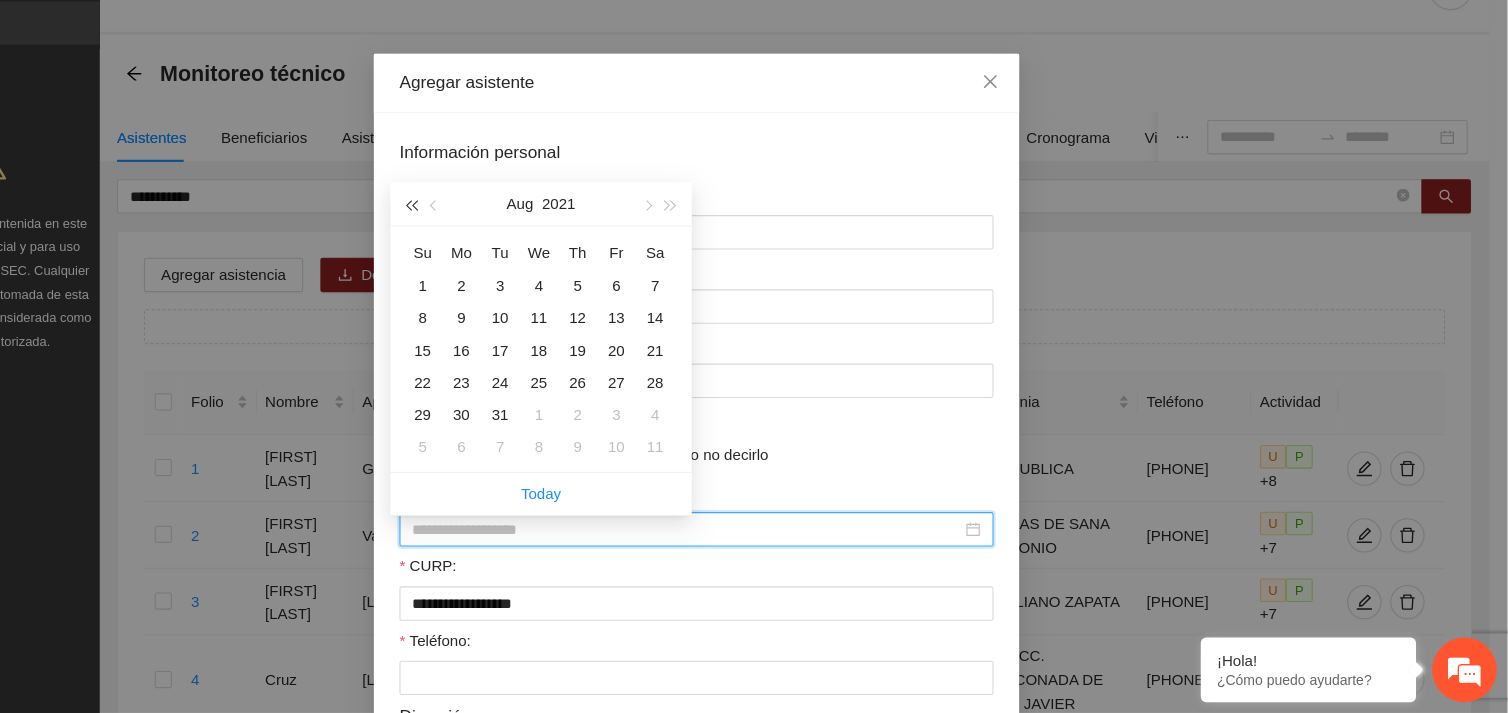 click at bounding box center [489, 242] 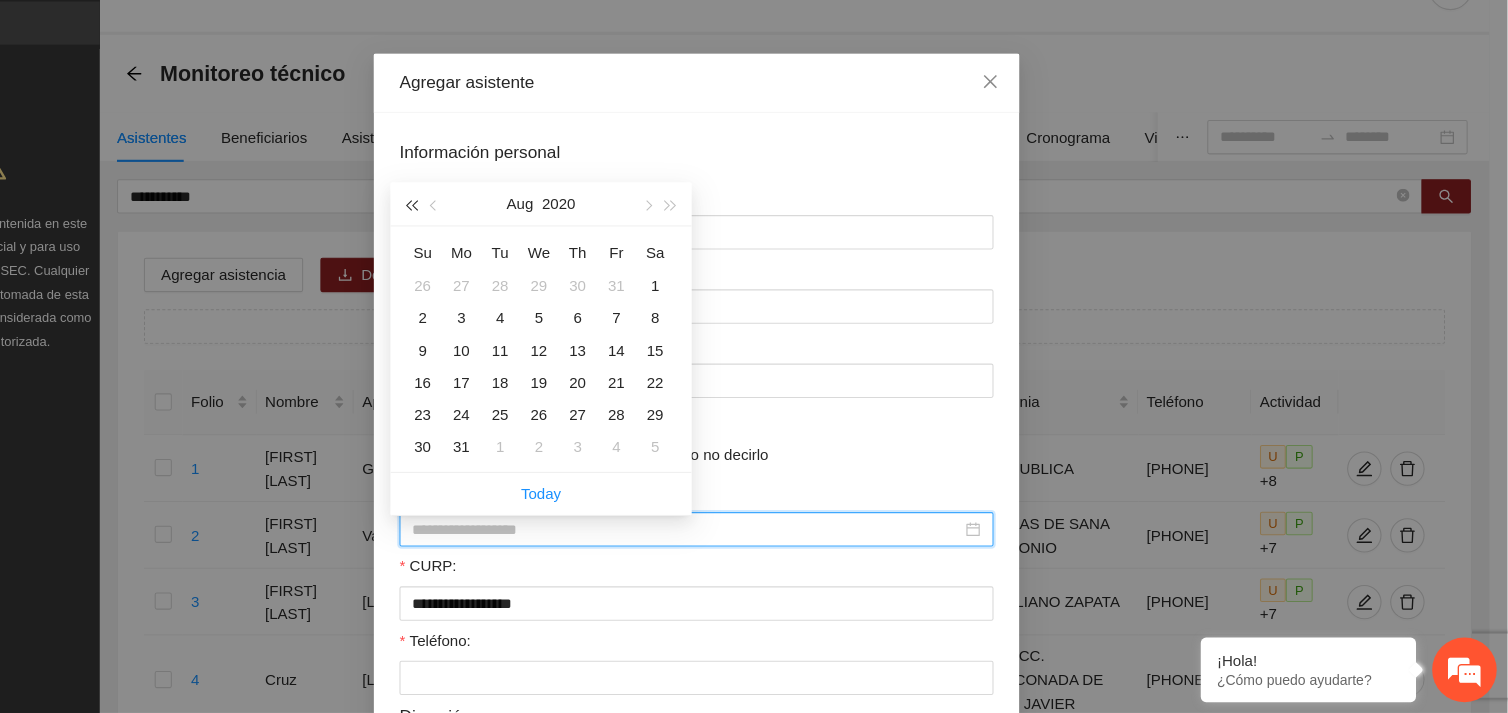 click at bounding box center [489, 242] 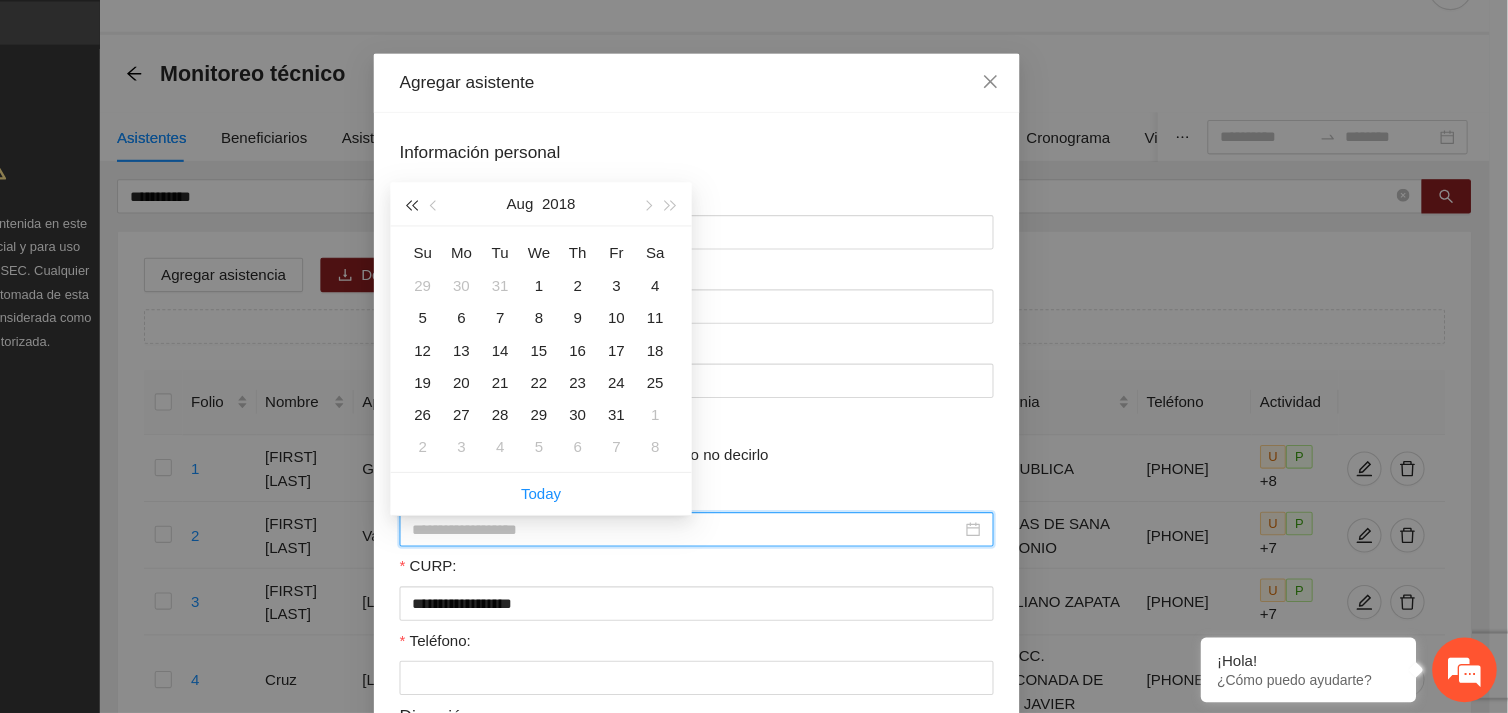 click at bounding box center (489, 242) 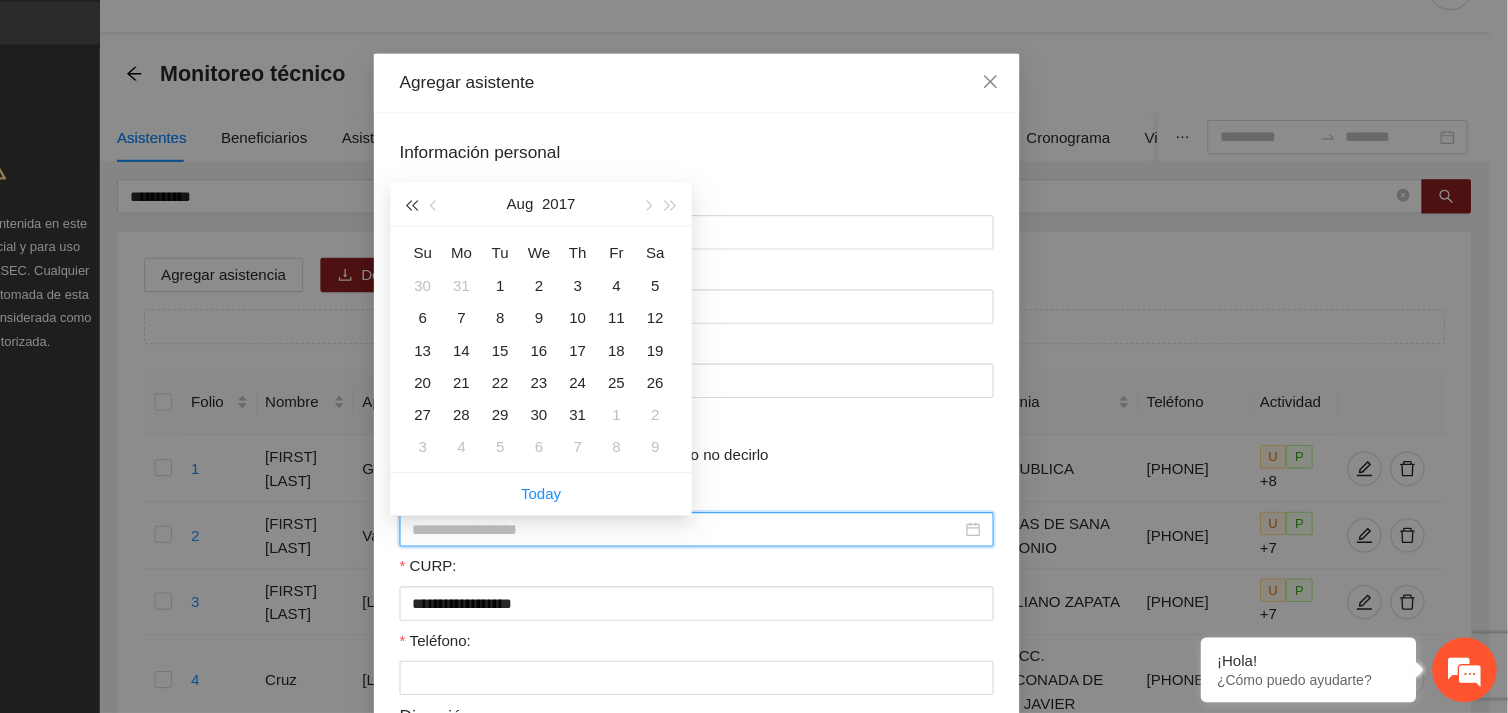 click at bounding box center (489, 242) 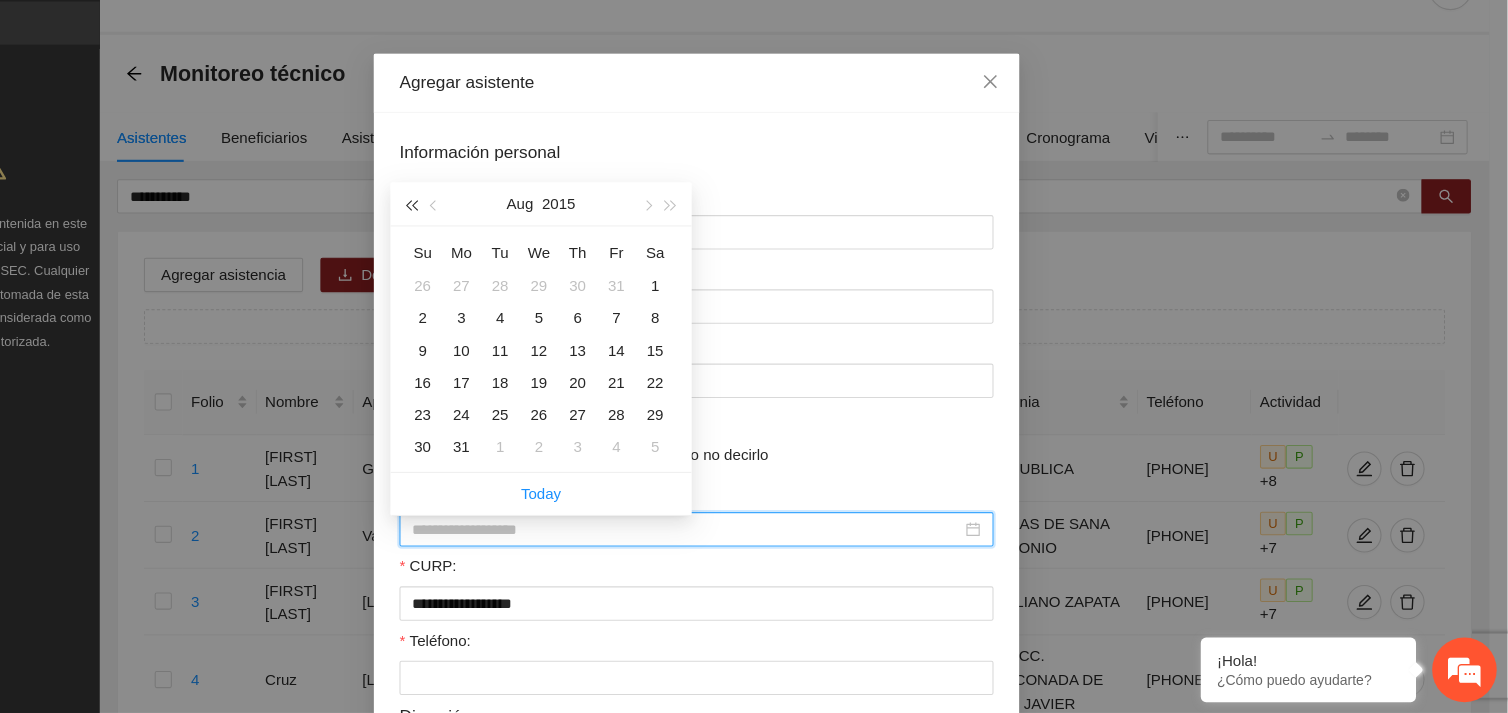 click at bounding box center [489, 242] 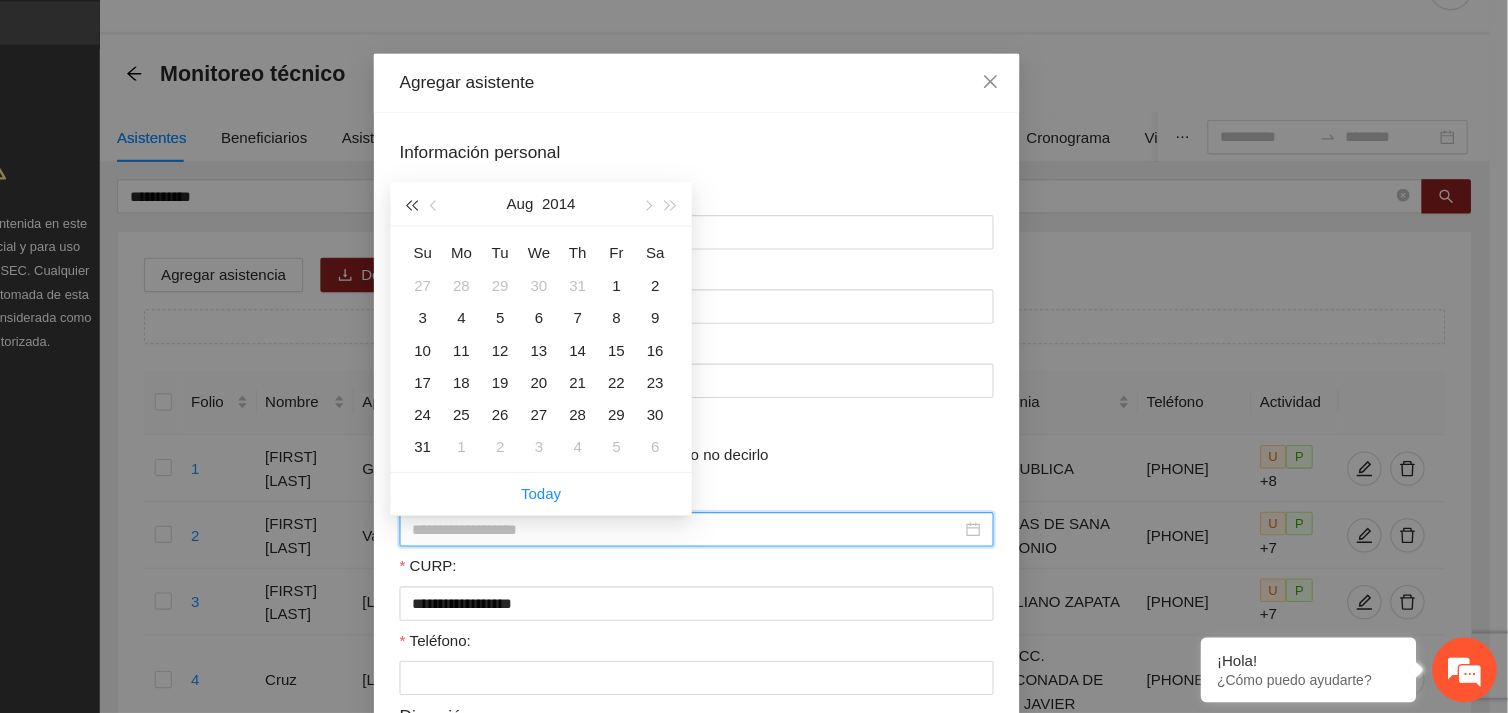 click at bounding box center (489, 242) 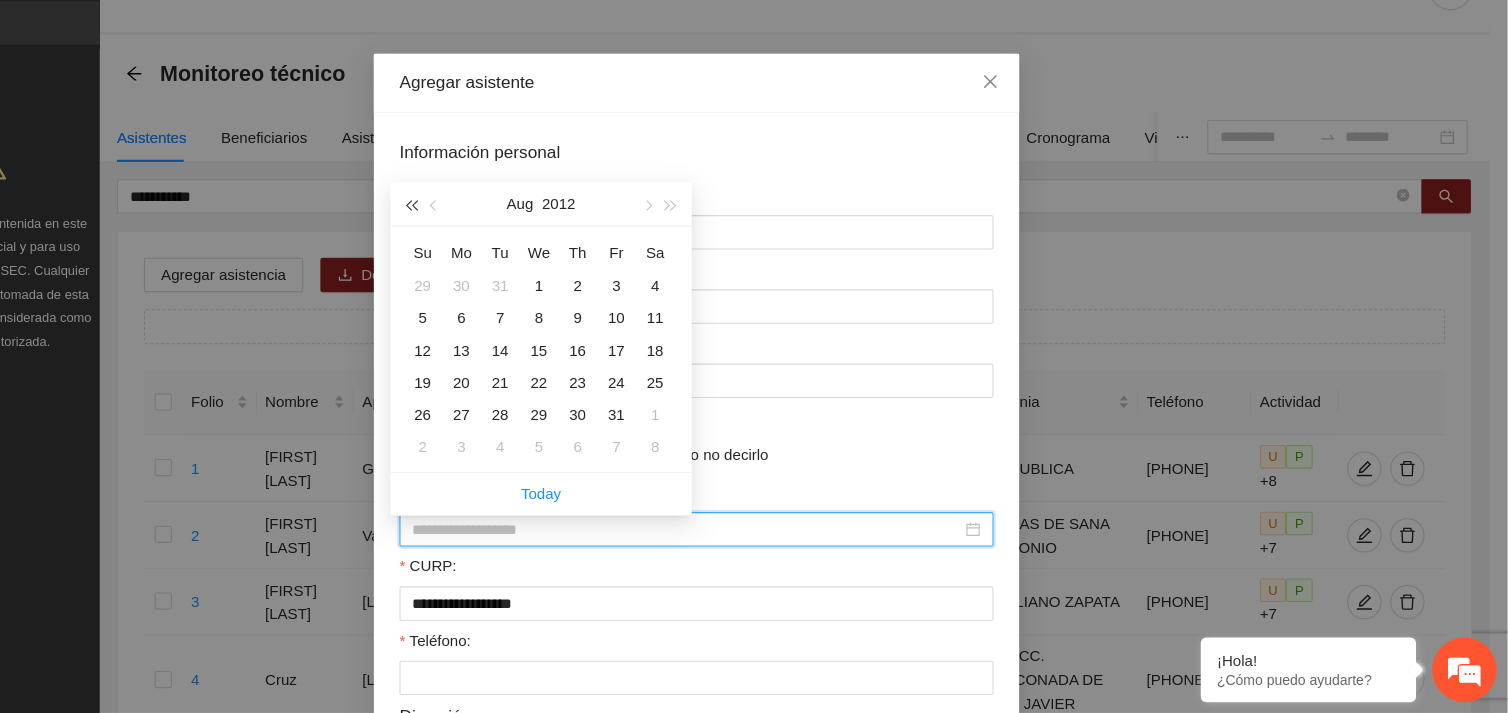 click at bounding box center (489, 242) 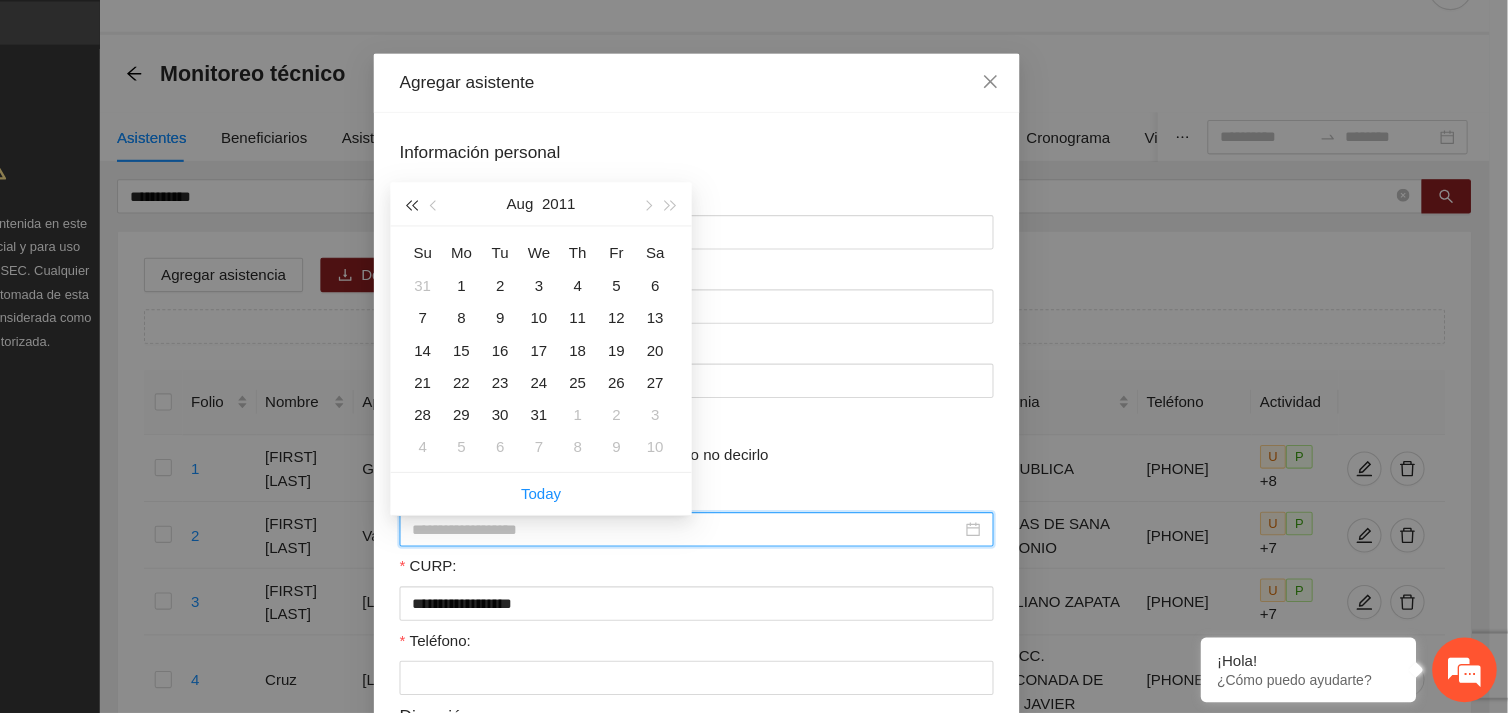 click at bounding box center [489, 242] 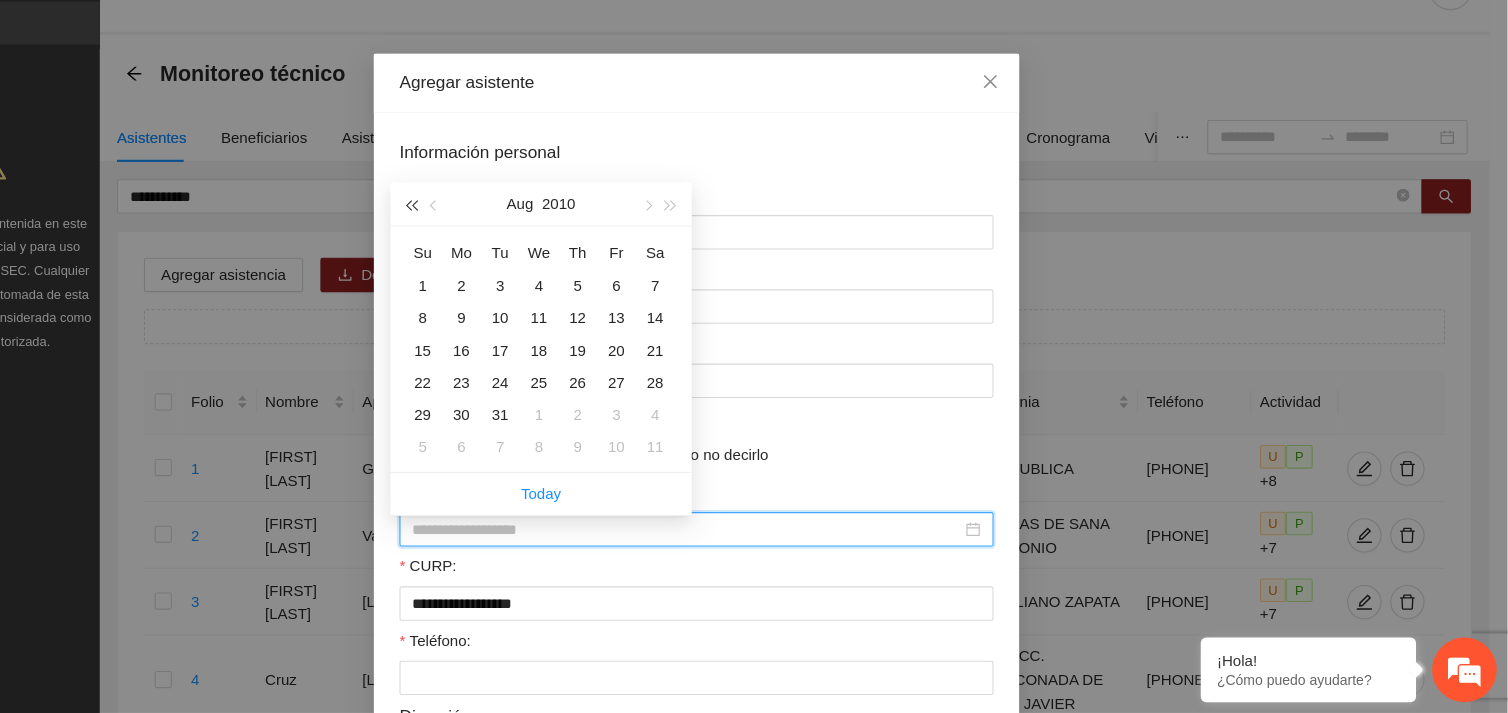 click at bounding box center [489, 242] 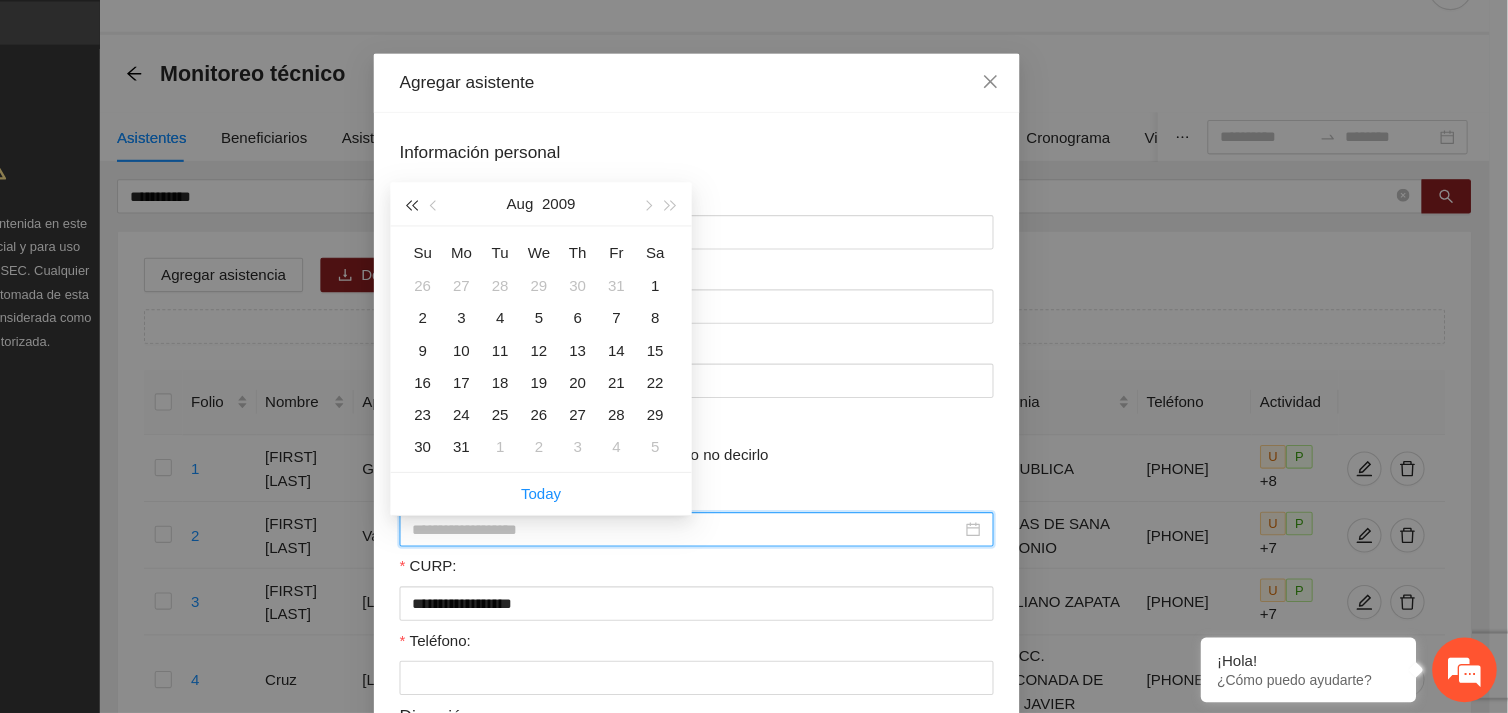 click at bounding box center (489, 242) 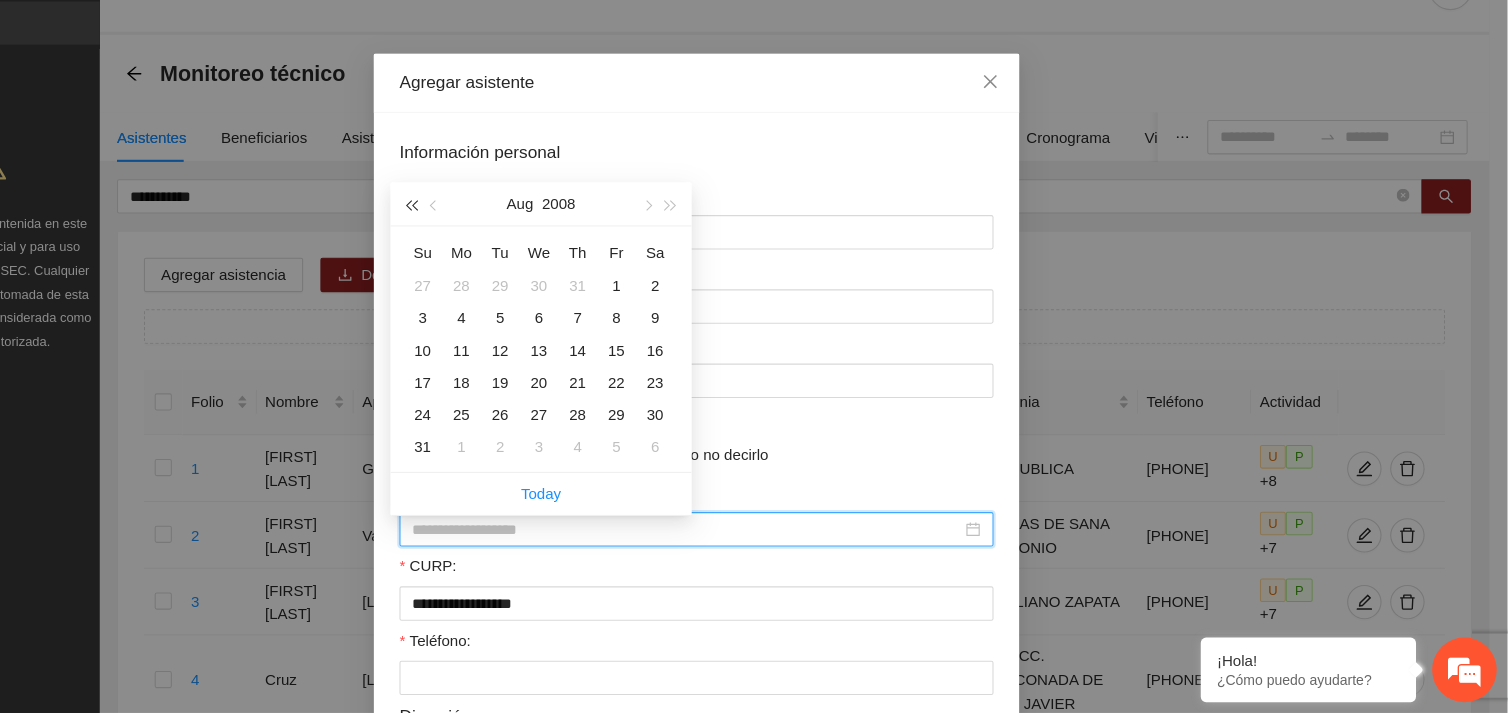 click at bounding box center (489, 242) 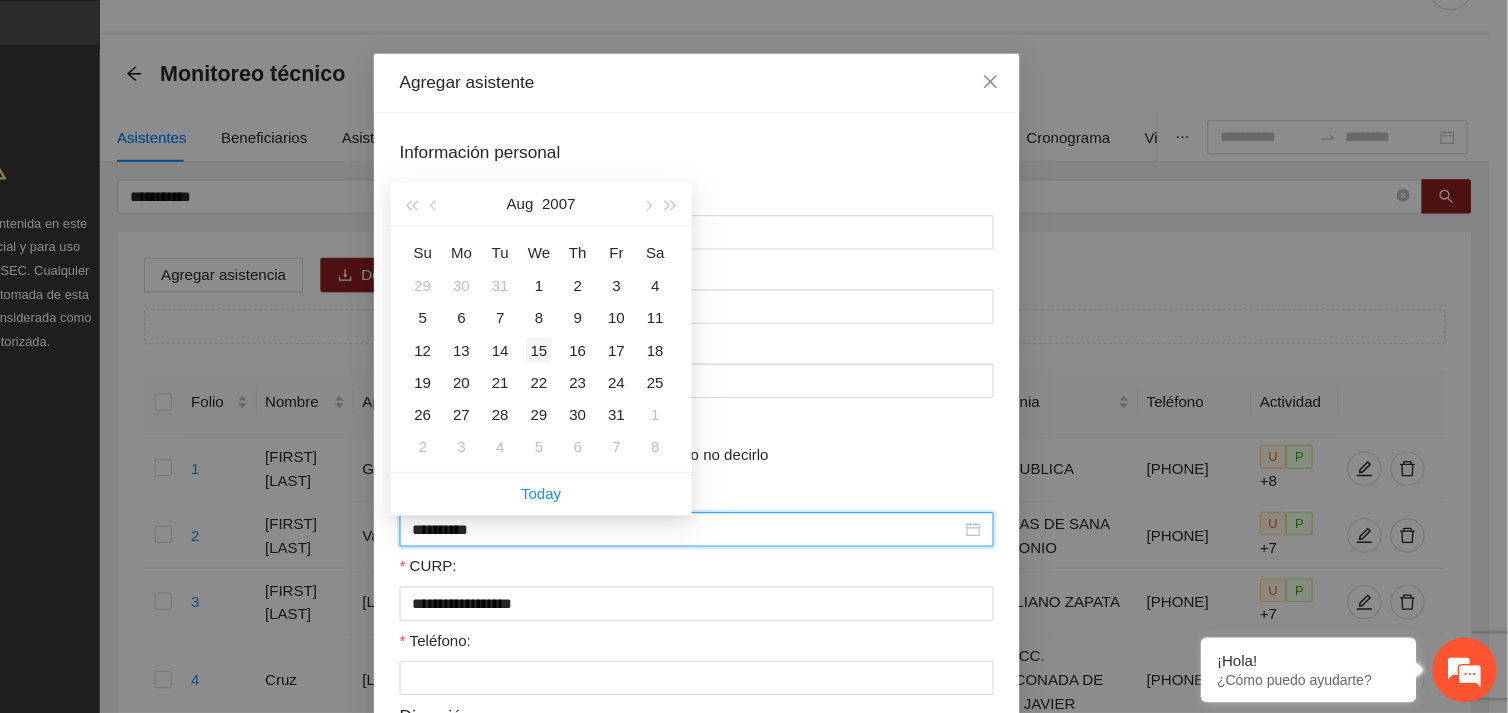type on "**********" 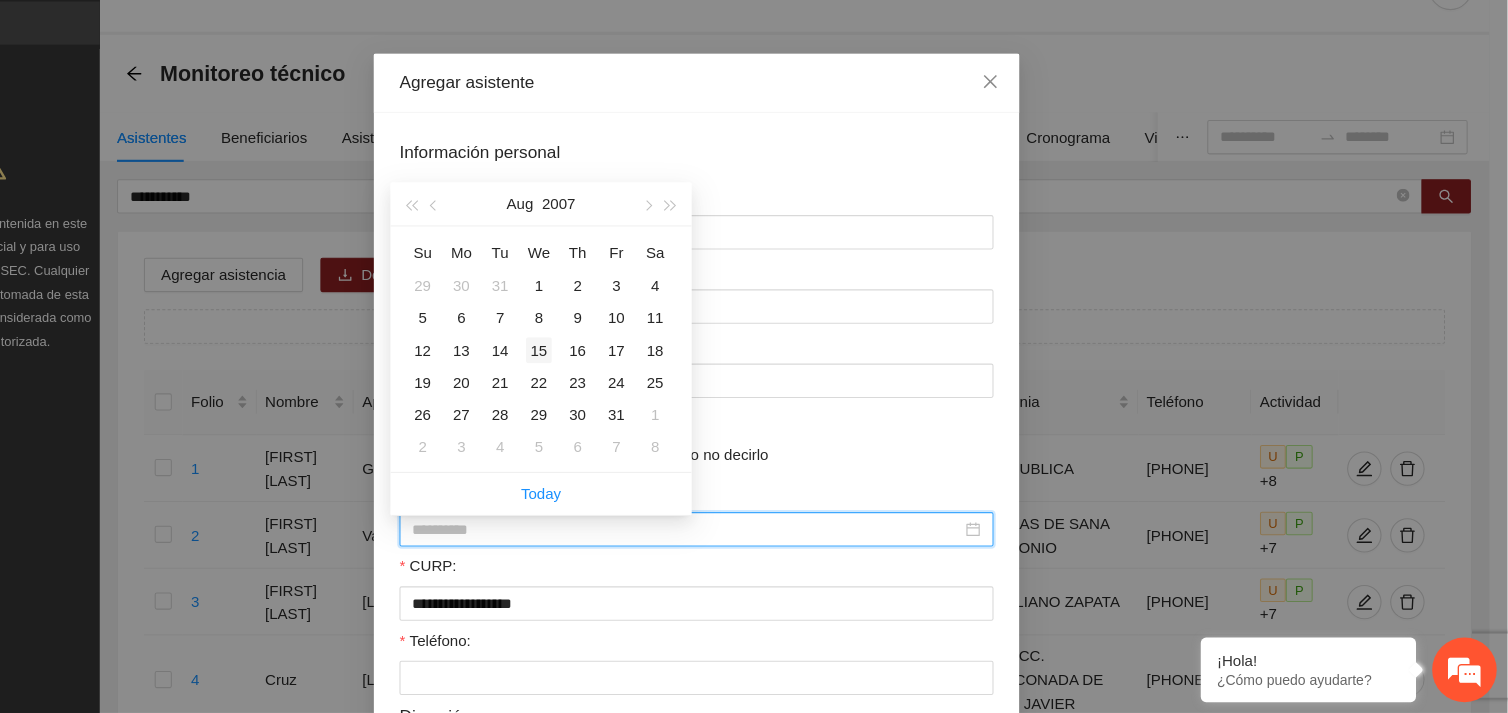 click on "15" at bounding box center [608, 376] 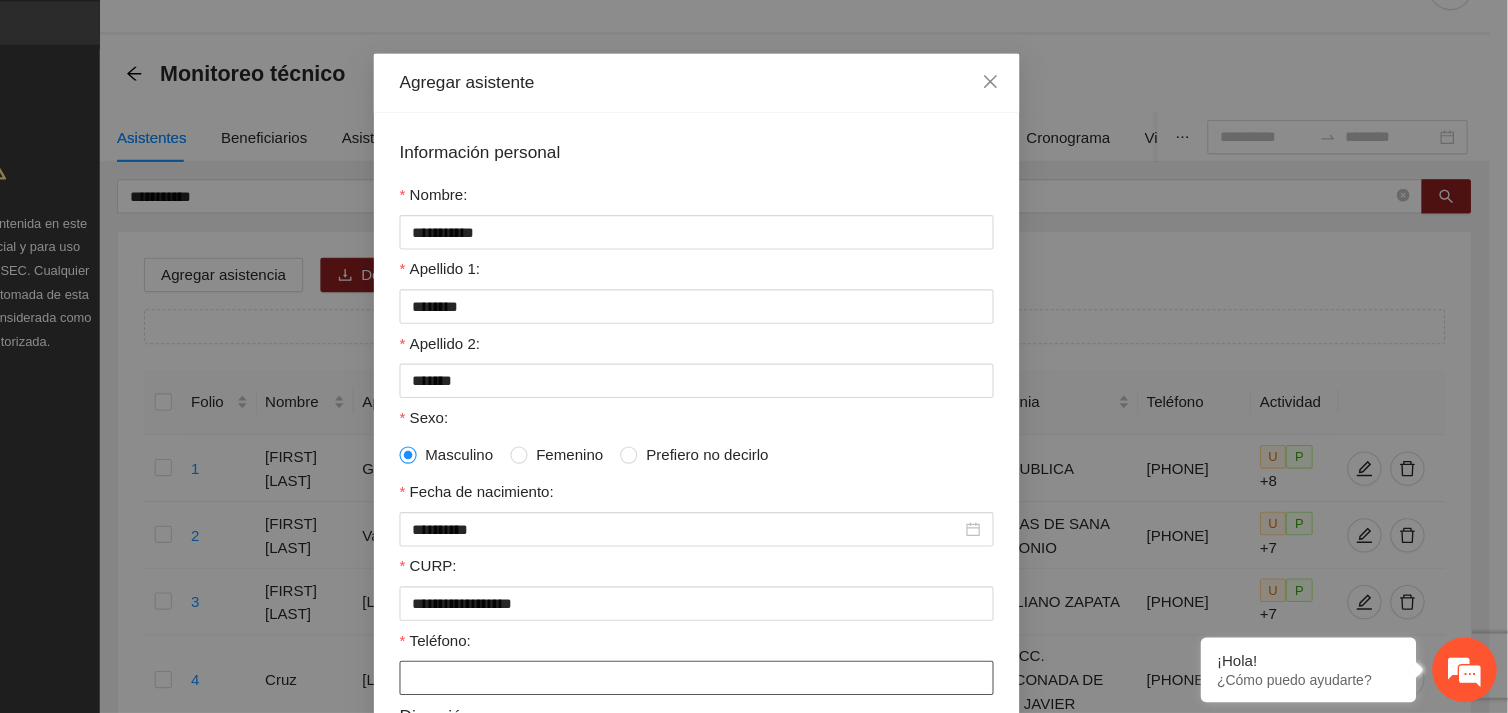 click on "Teléfono:" at bounding box center [754, 680] 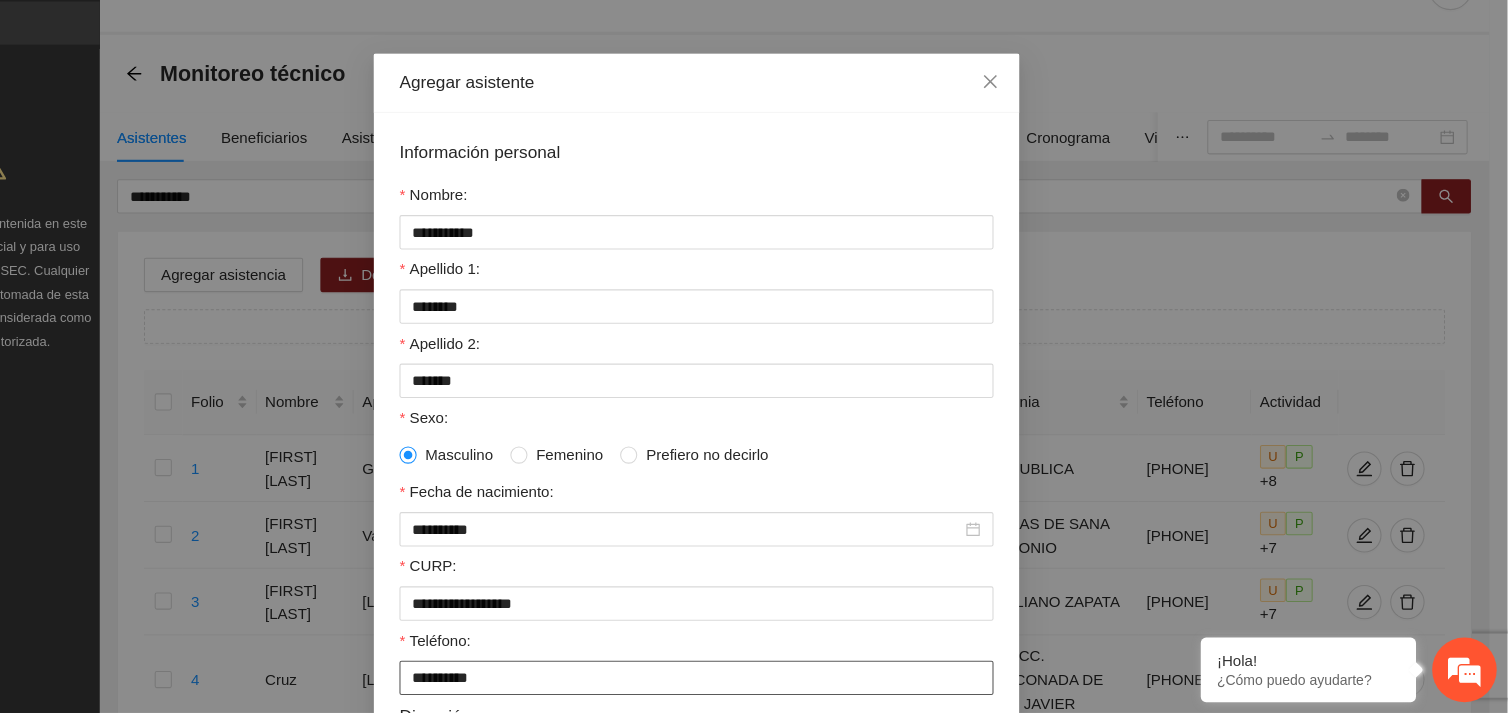 type on "**********" 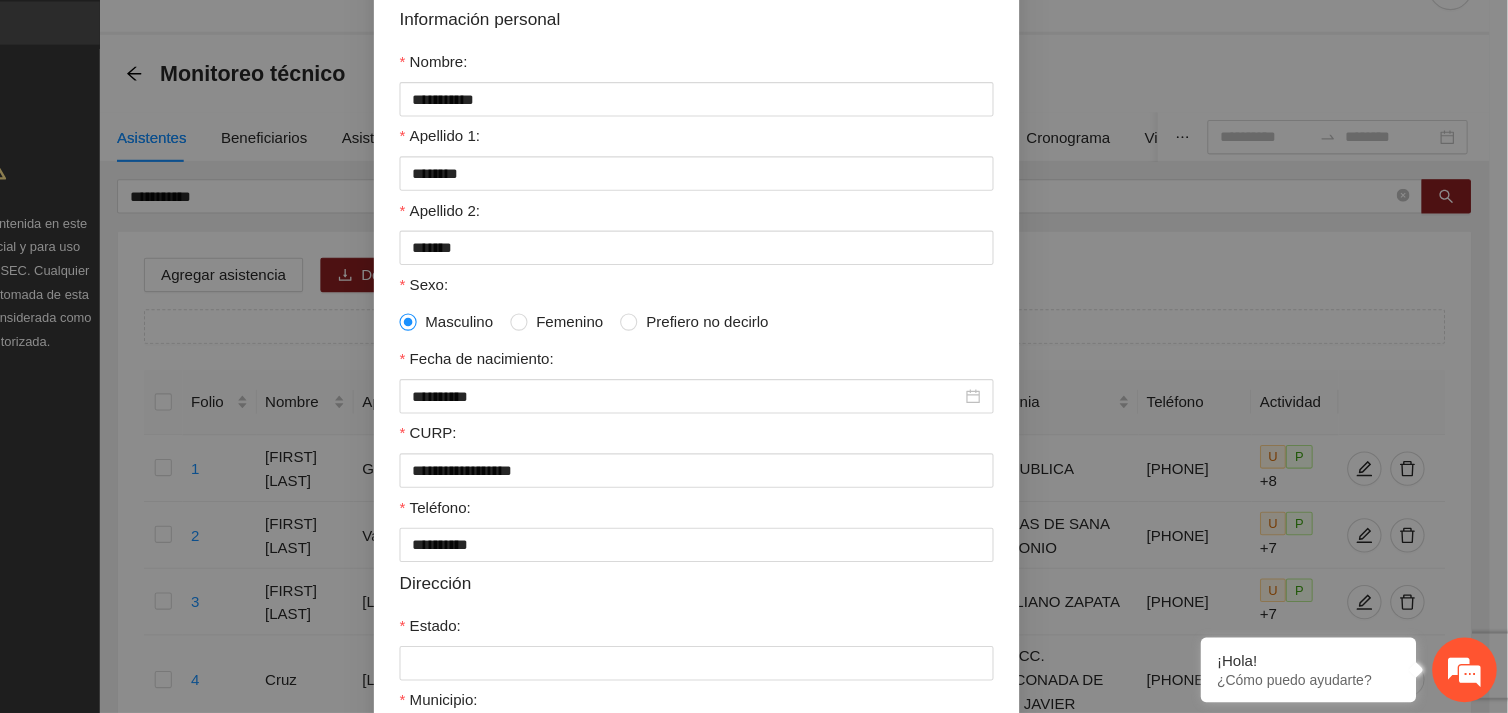 scroll, scrollTop: 160, scrollLeft: 0, axis: vertical 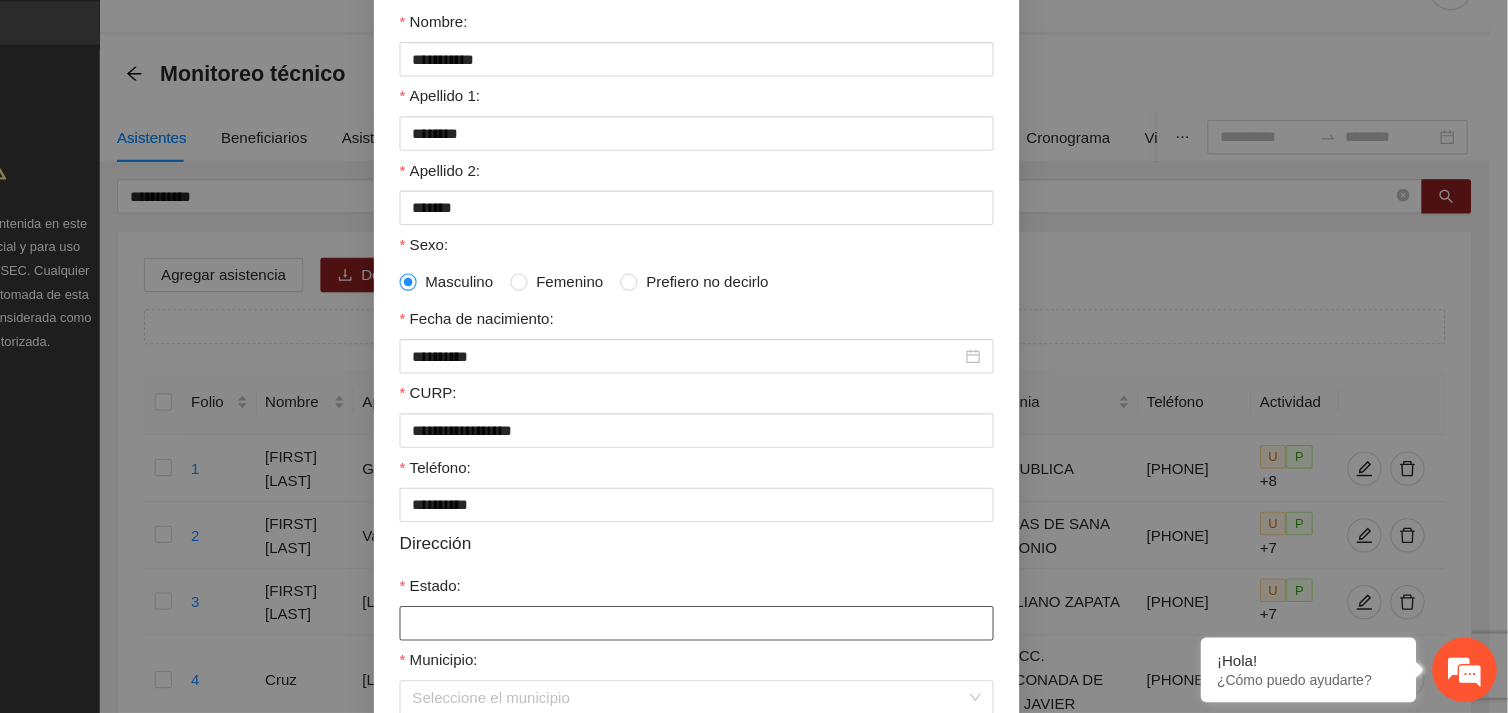 click on "Estado:" at bounding box center (754, 630) 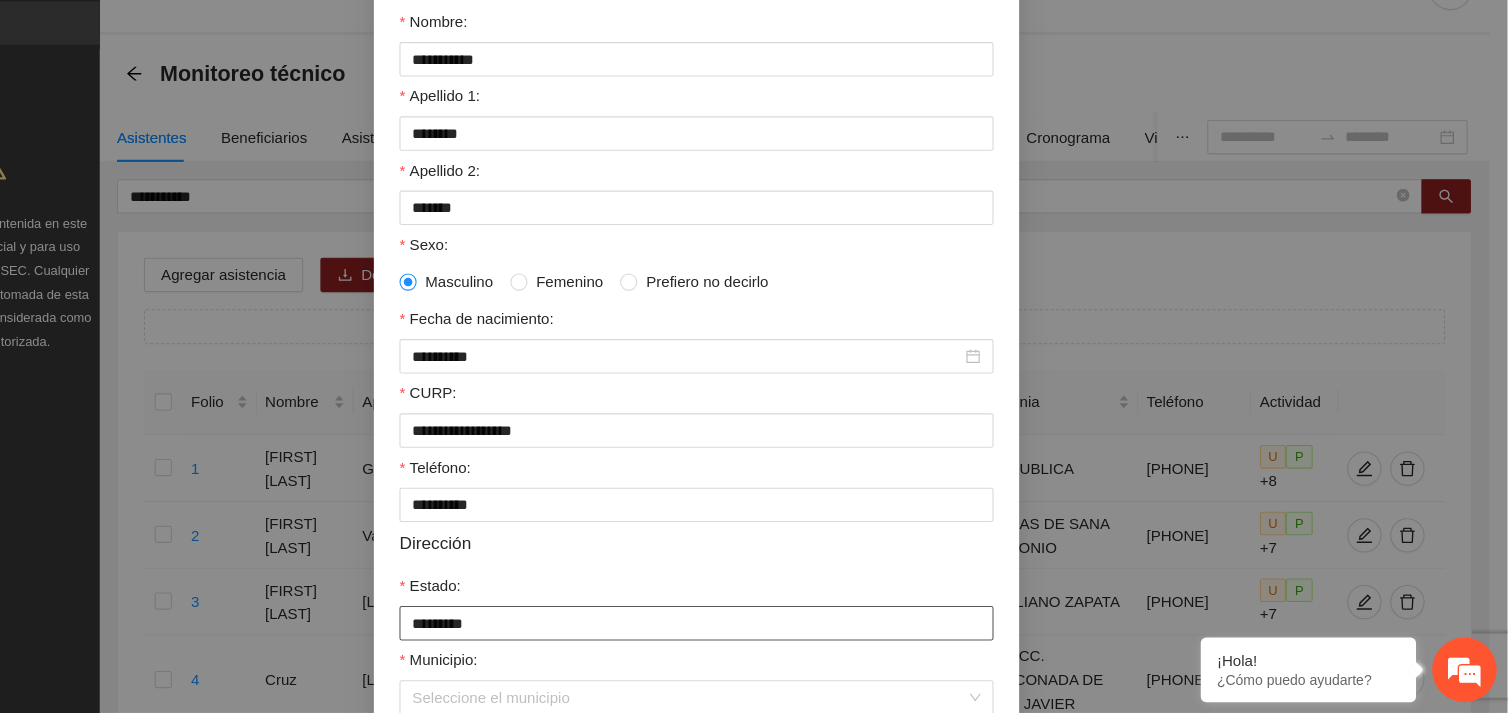 type on "*********" 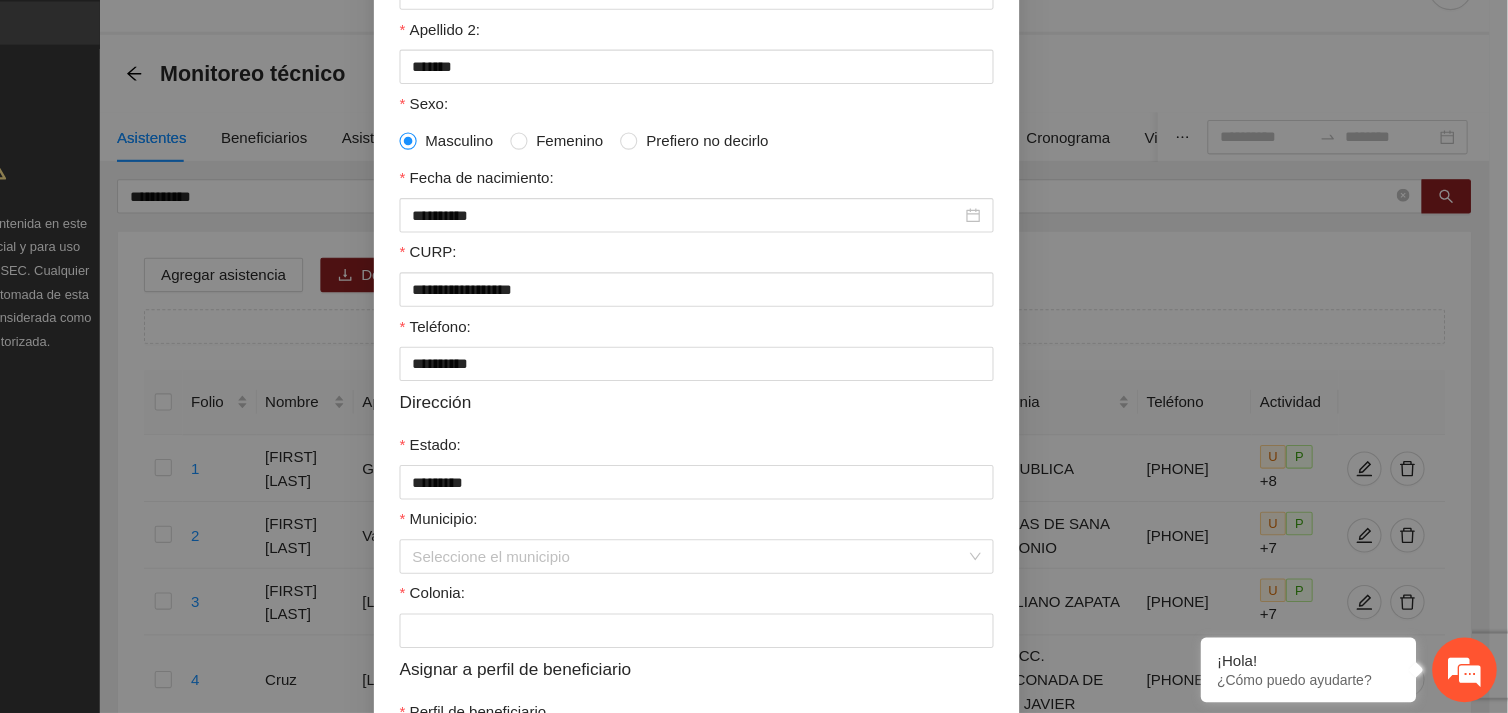 scroll, scrollTop: 292, scrollLeft: 0, axis: vertical 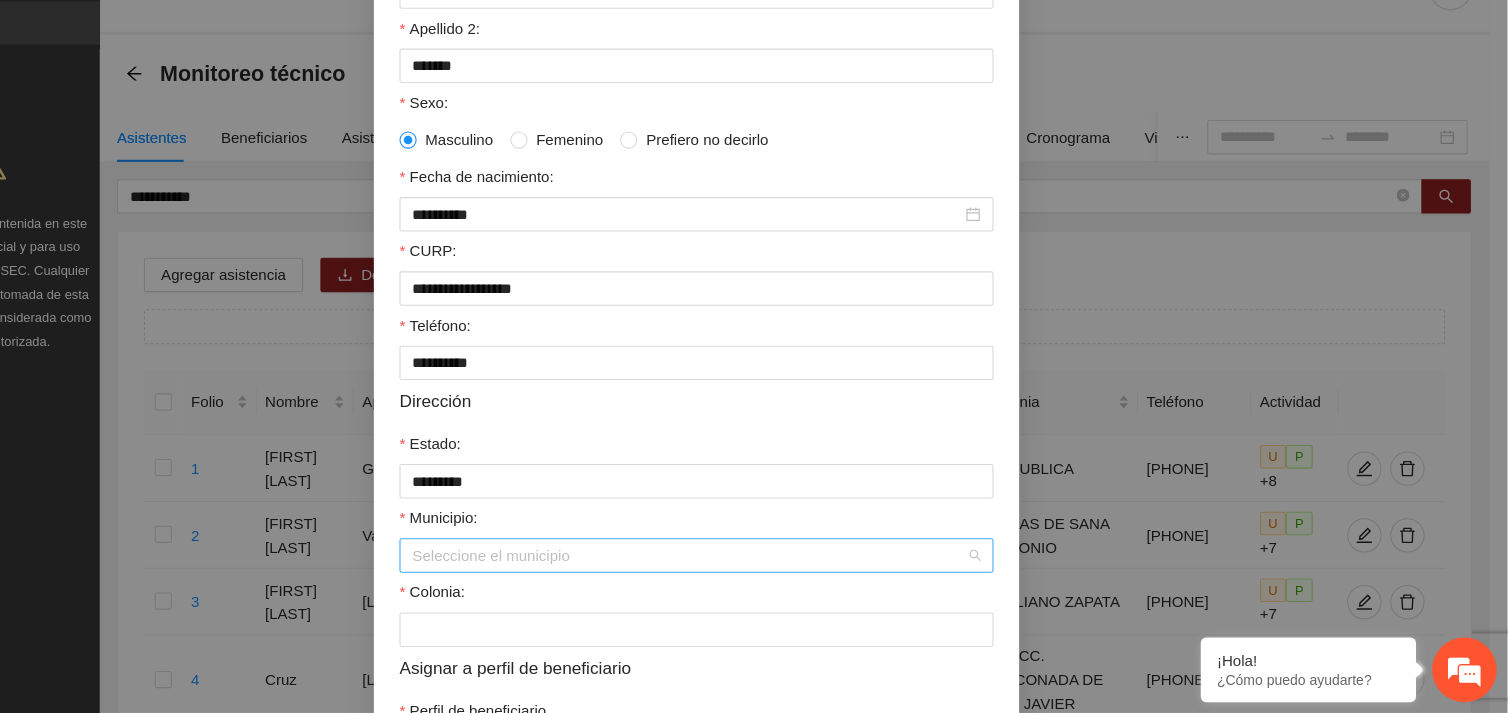 click on "Seleccione el municipio" at bounding box center (754, 567) 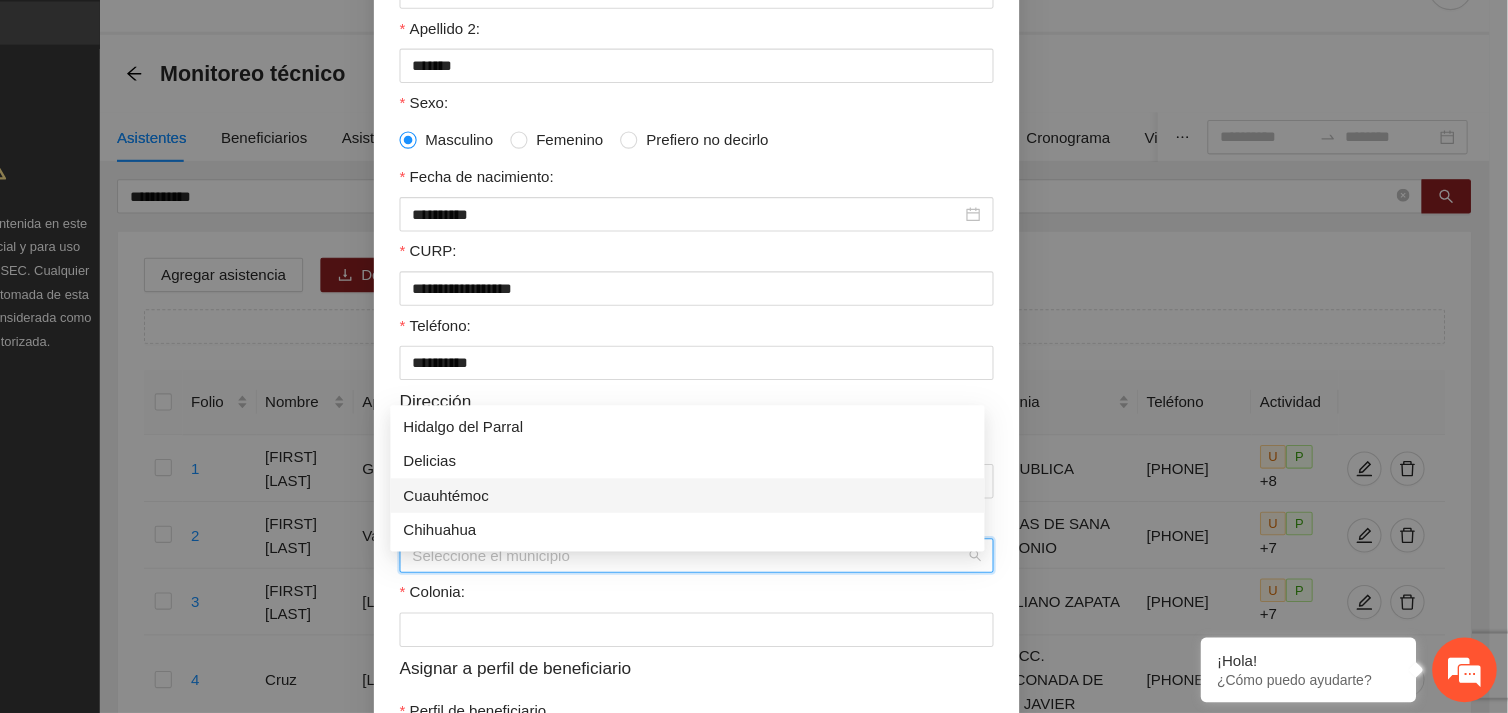 click on "Cuauhtémoc" at bounding box center [746, 511] 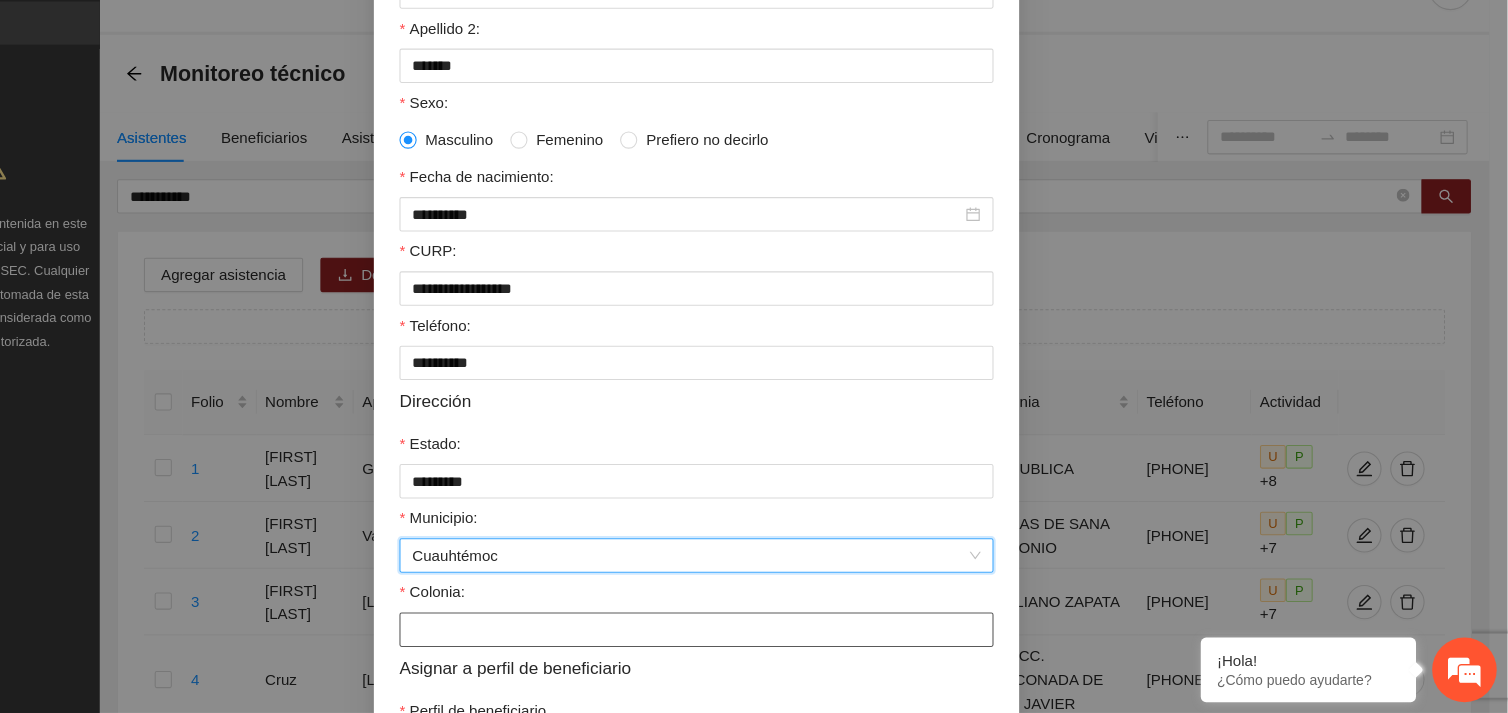click on "Colonia:" at bounding box center (754, 636) 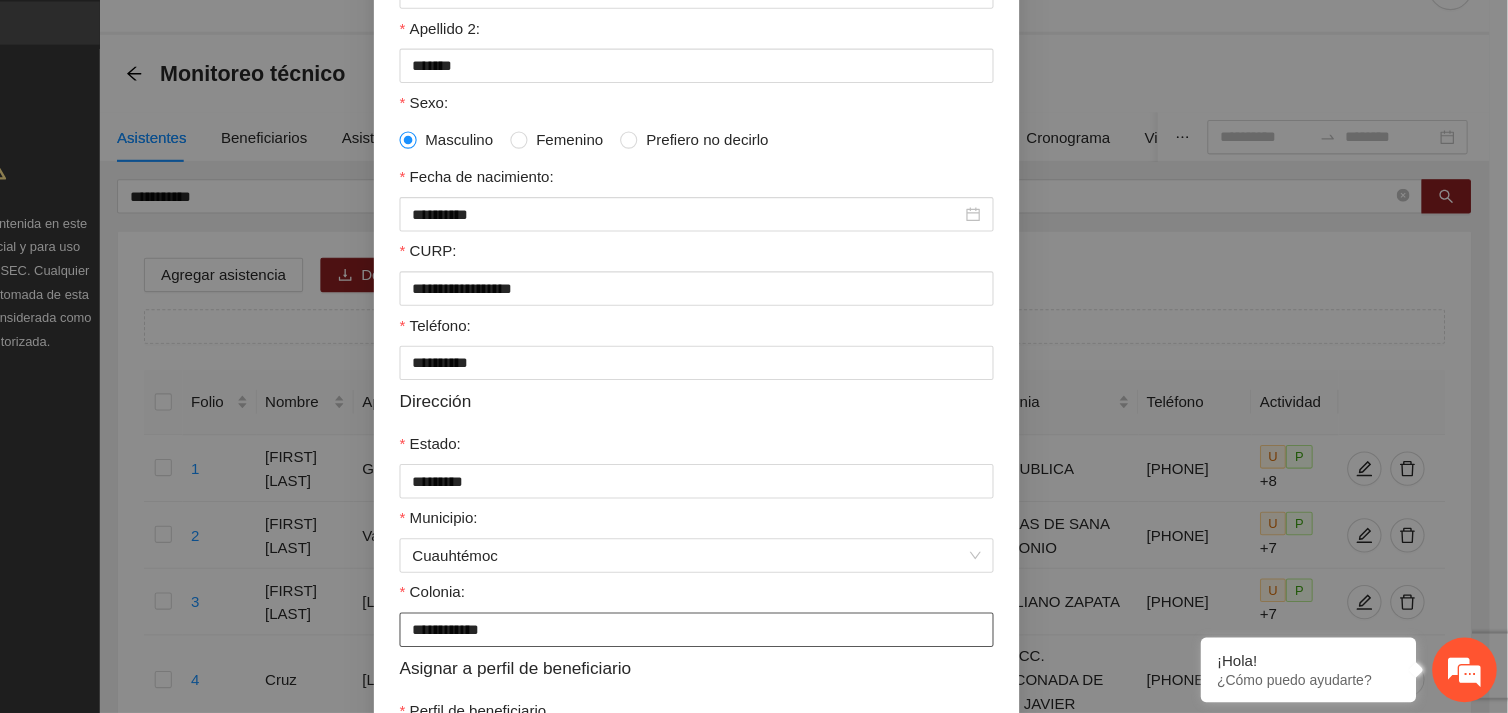 type on "**********" 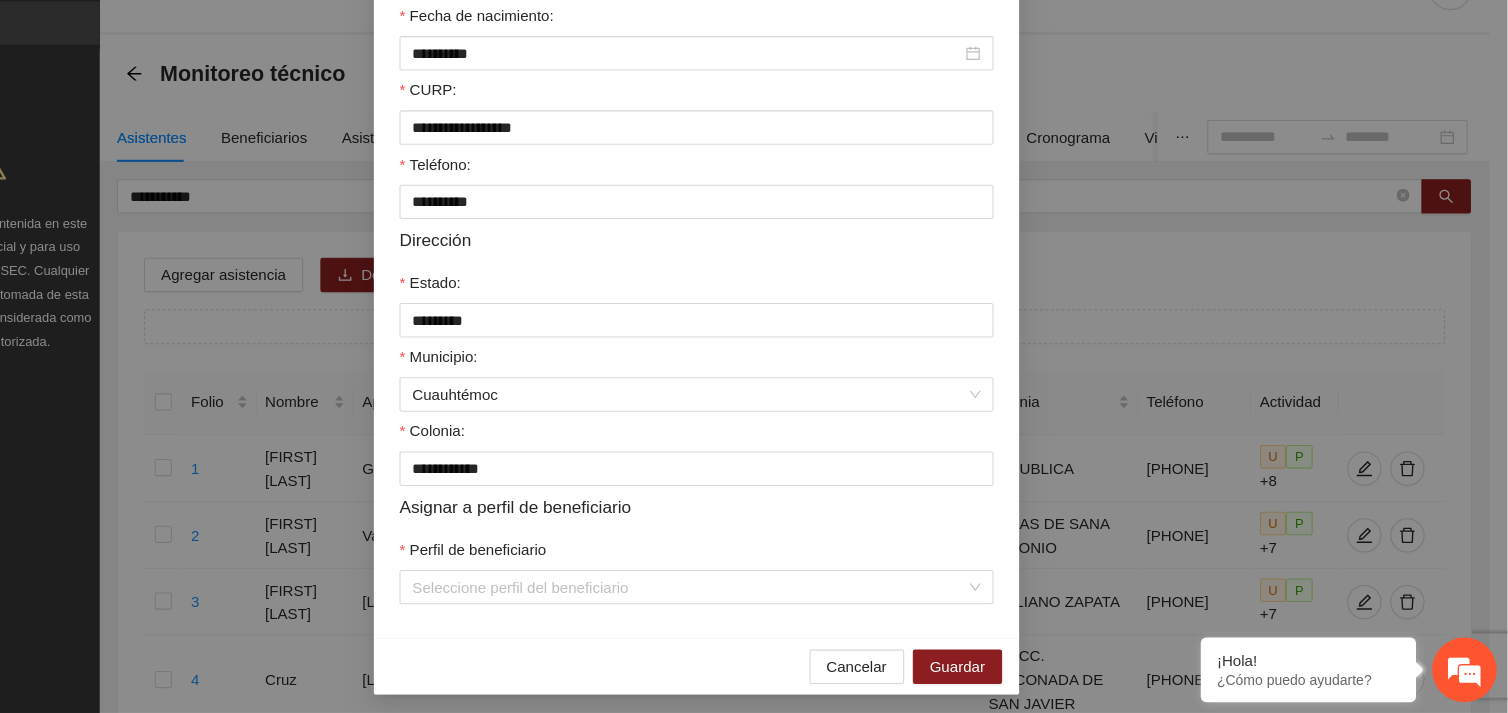 scroll, scrollTop: 467, scrollLeft: 0, axis: vertical 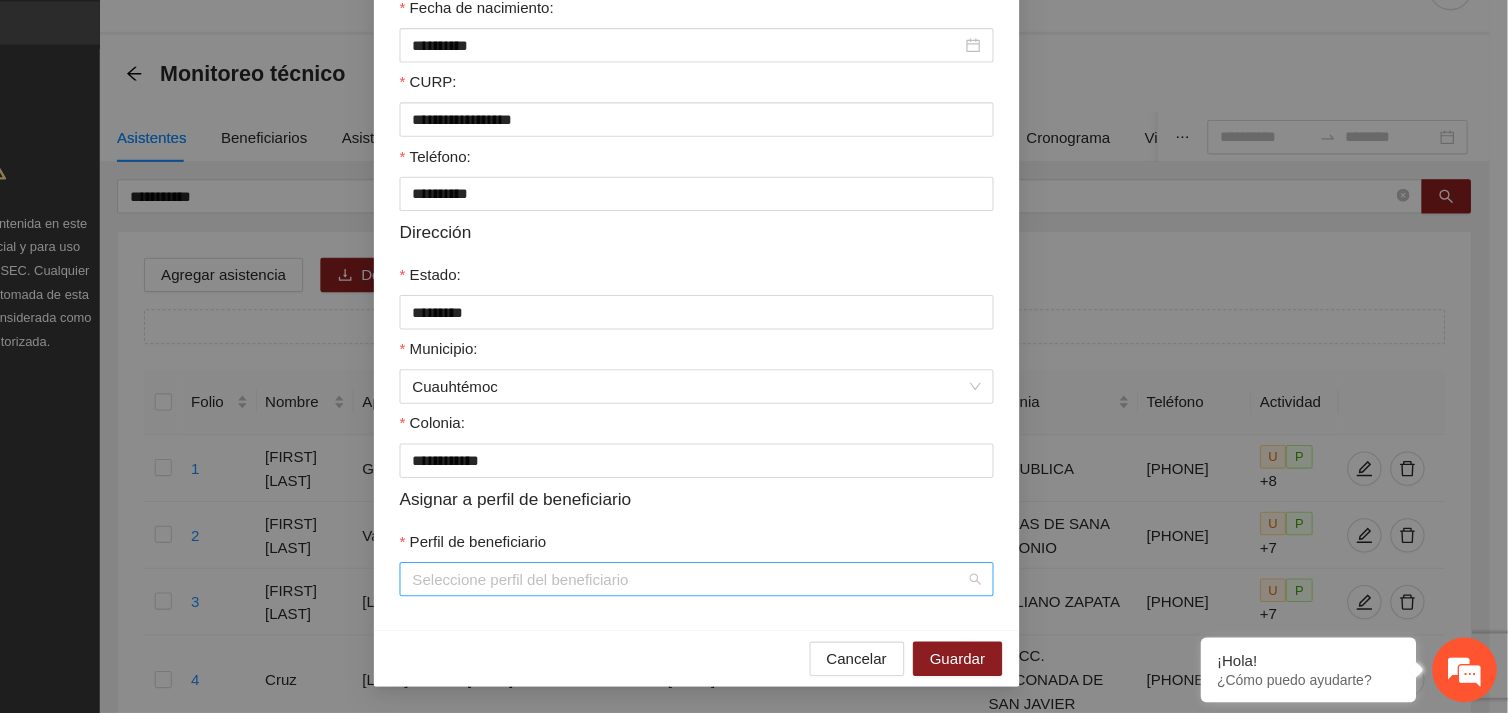 click on "Seleccione perfil del beneficiario" at bounding box center [754, 589] 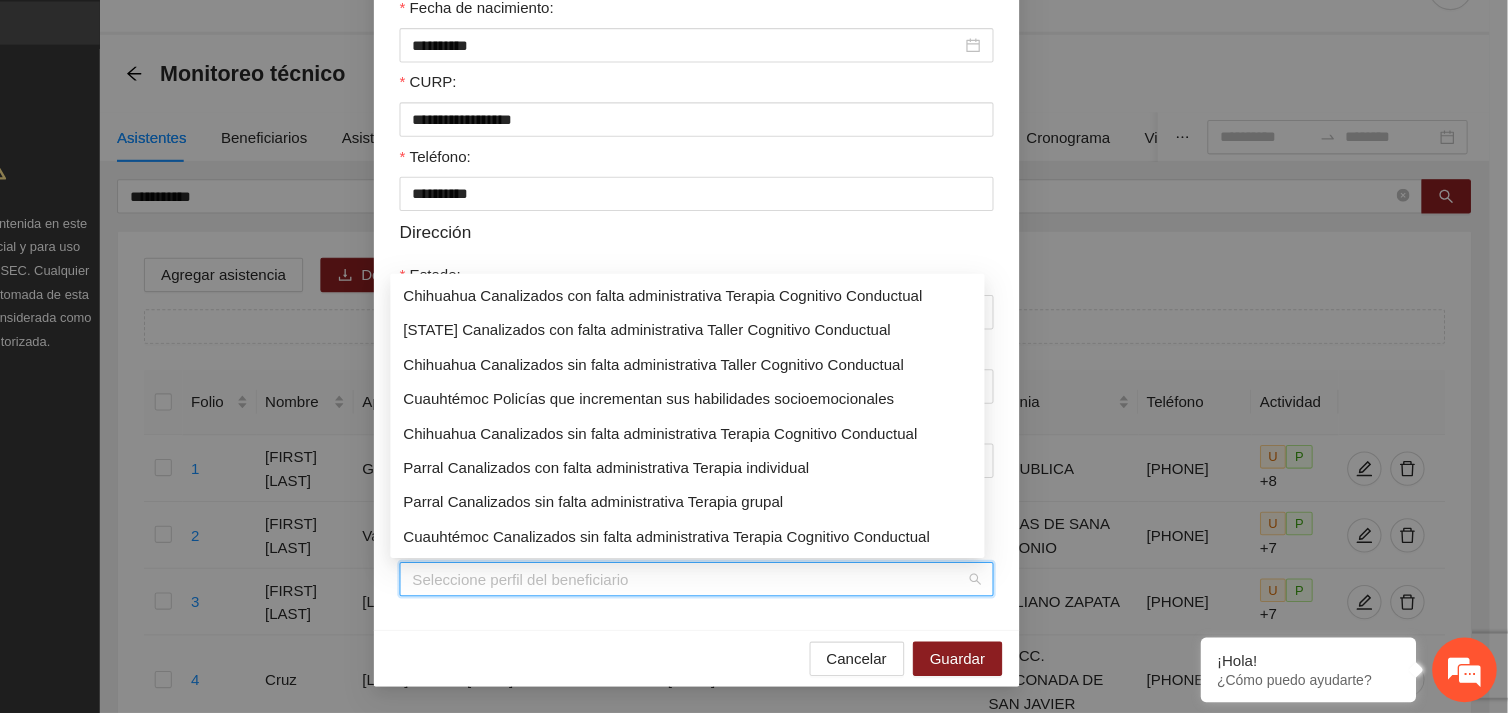 scroll, scrollTop: 64, scrollLeft: 0, axis: vertical 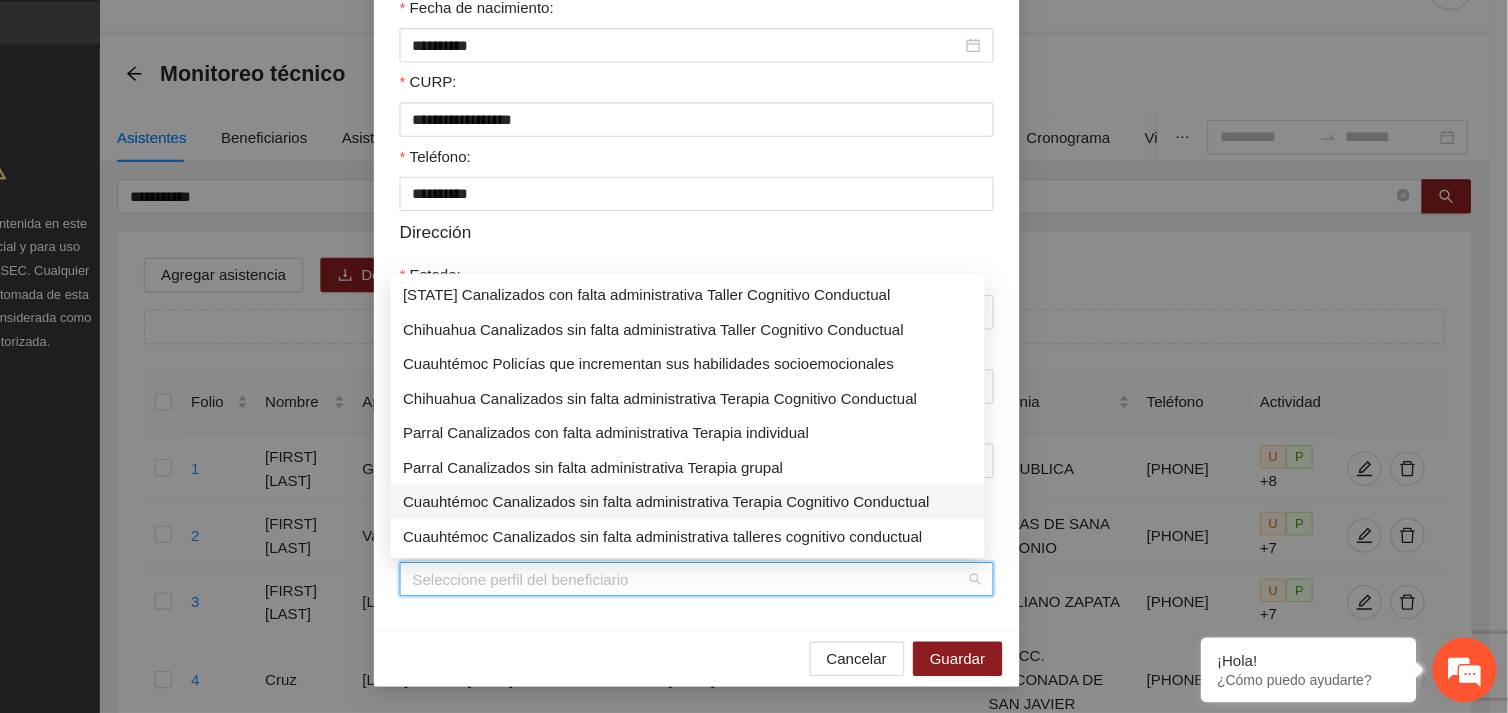 click on "Cuauhtémoc Canalizados sin falta administrativa Terapia Cognitivo Conductual" at bounding box center [746, 517] 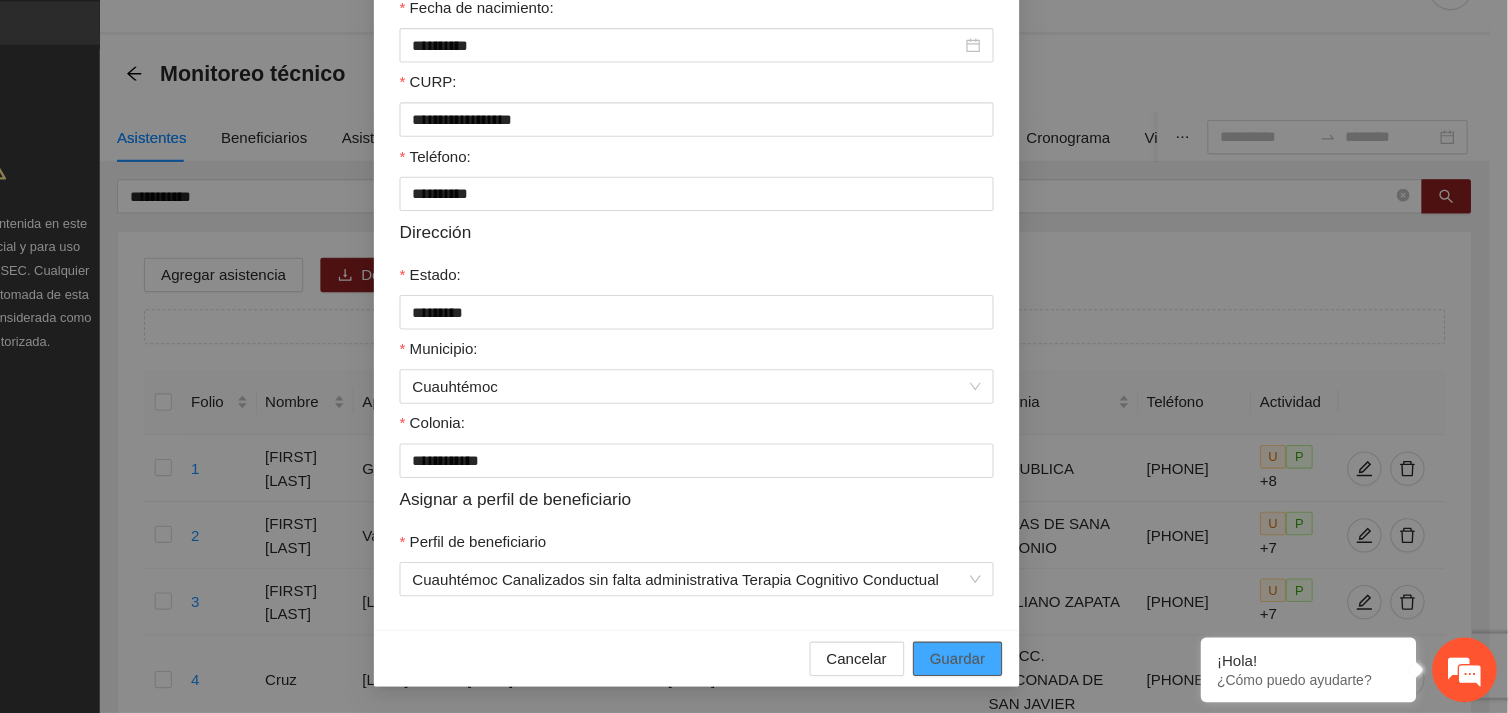 click on "Guardar" at bounding box center [996, 663] 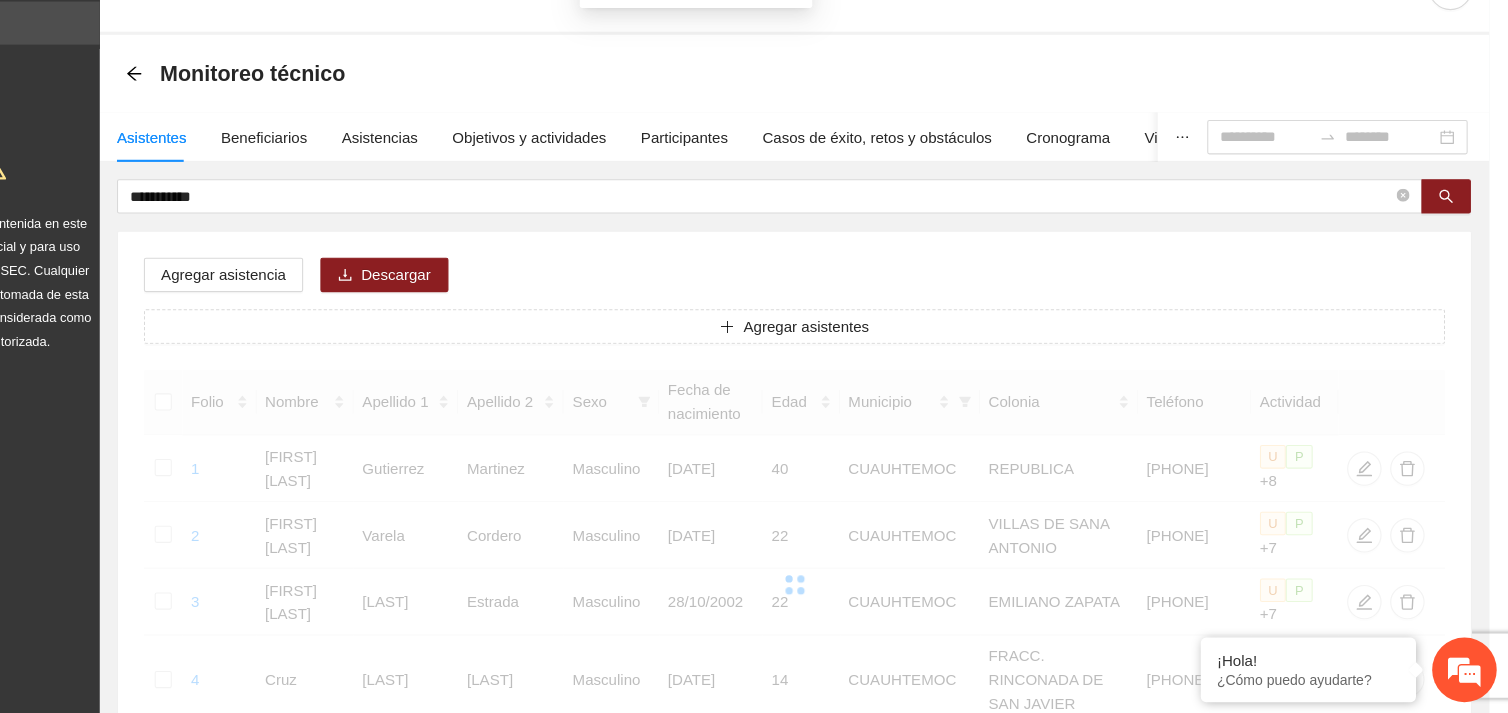 scroll, scrollTop: 367, scrollLeft: 0, axis: vertical 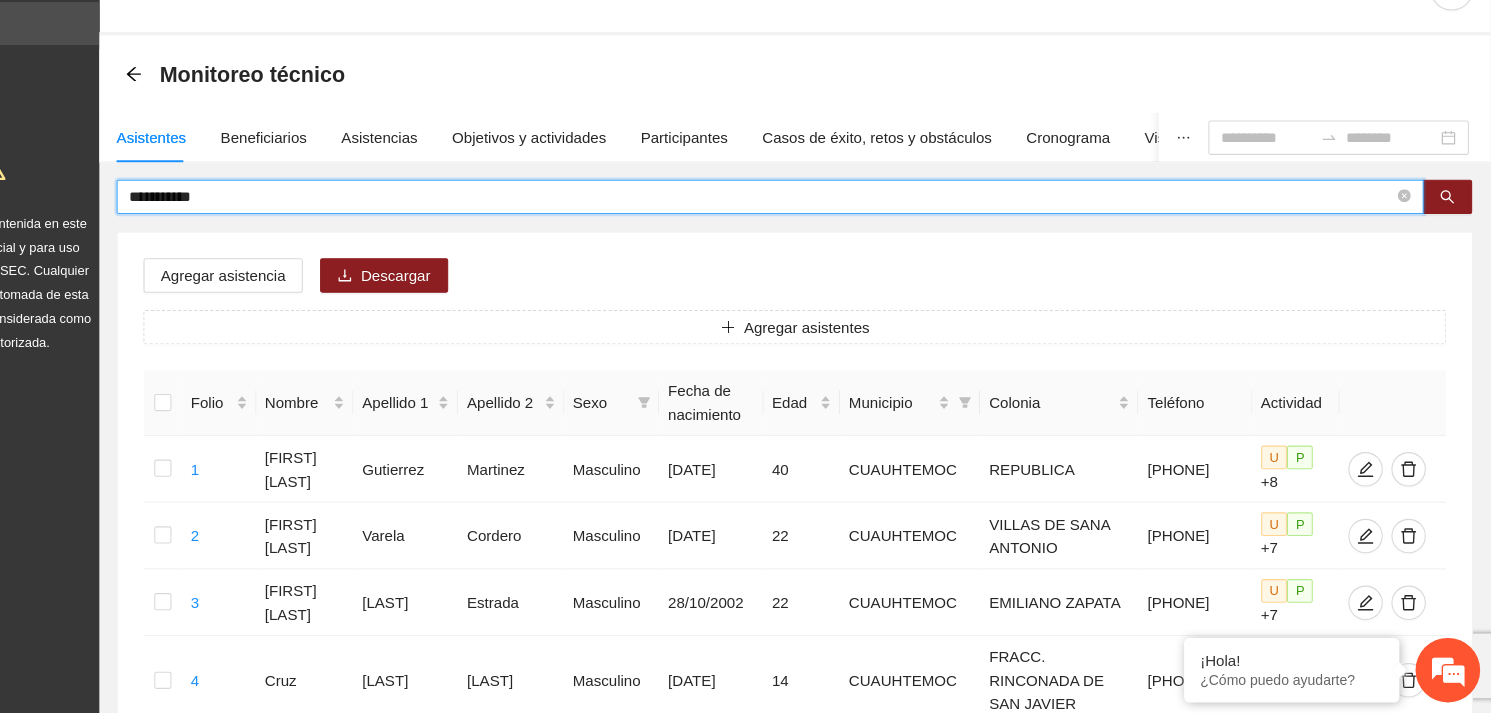 drag, startPoint x: 325, startPoint y: 233, endPoint x: 204, endPoint y: 229, distance: 121.0661 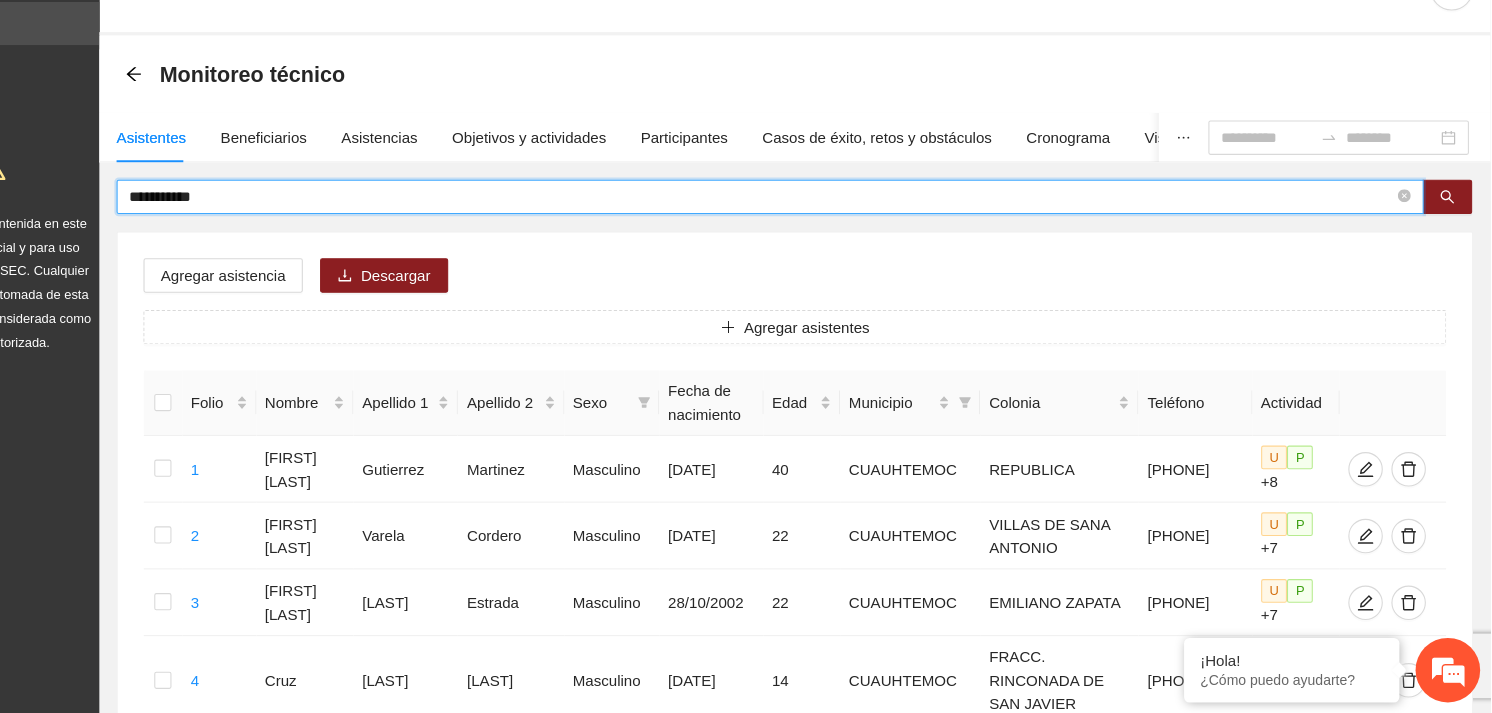 type on "**********" 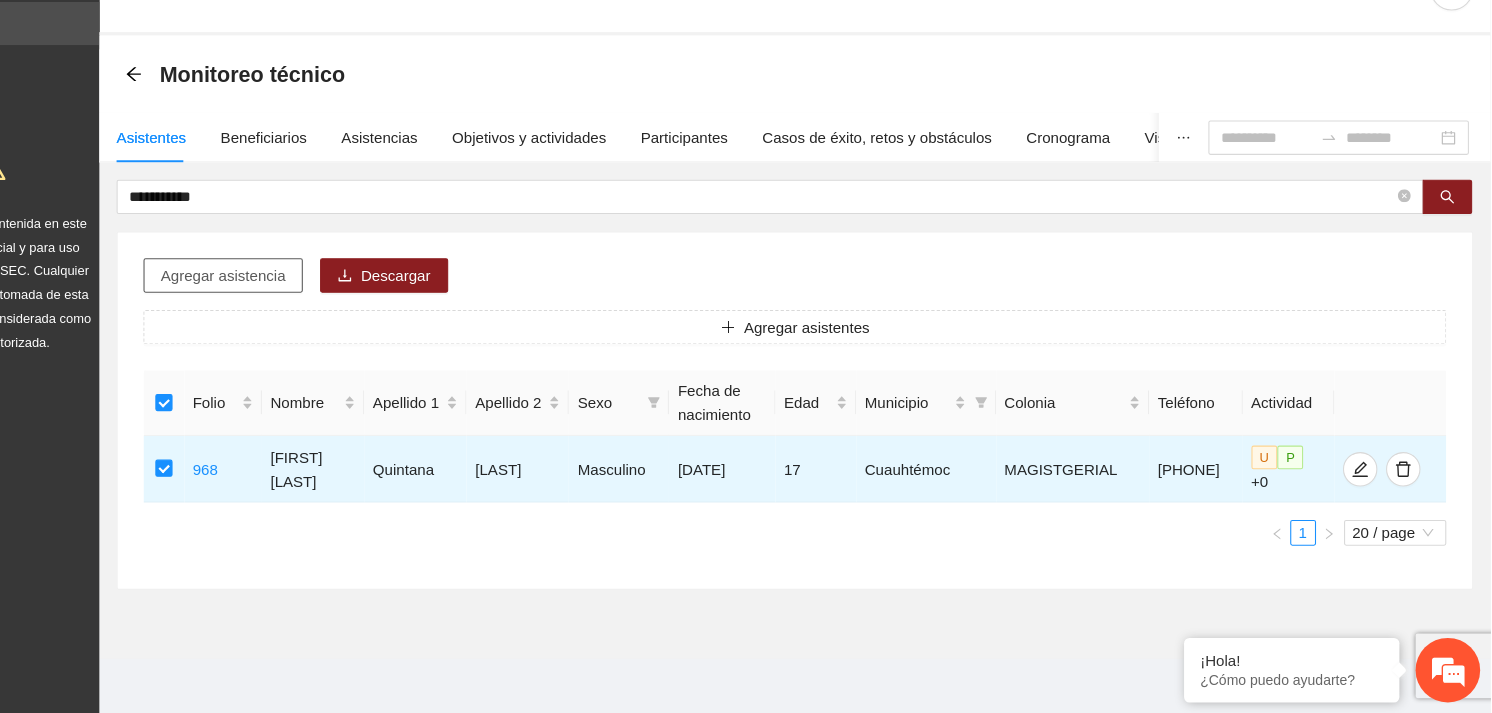 click on "Agregar asistencia" at bounding box center (315, 306) 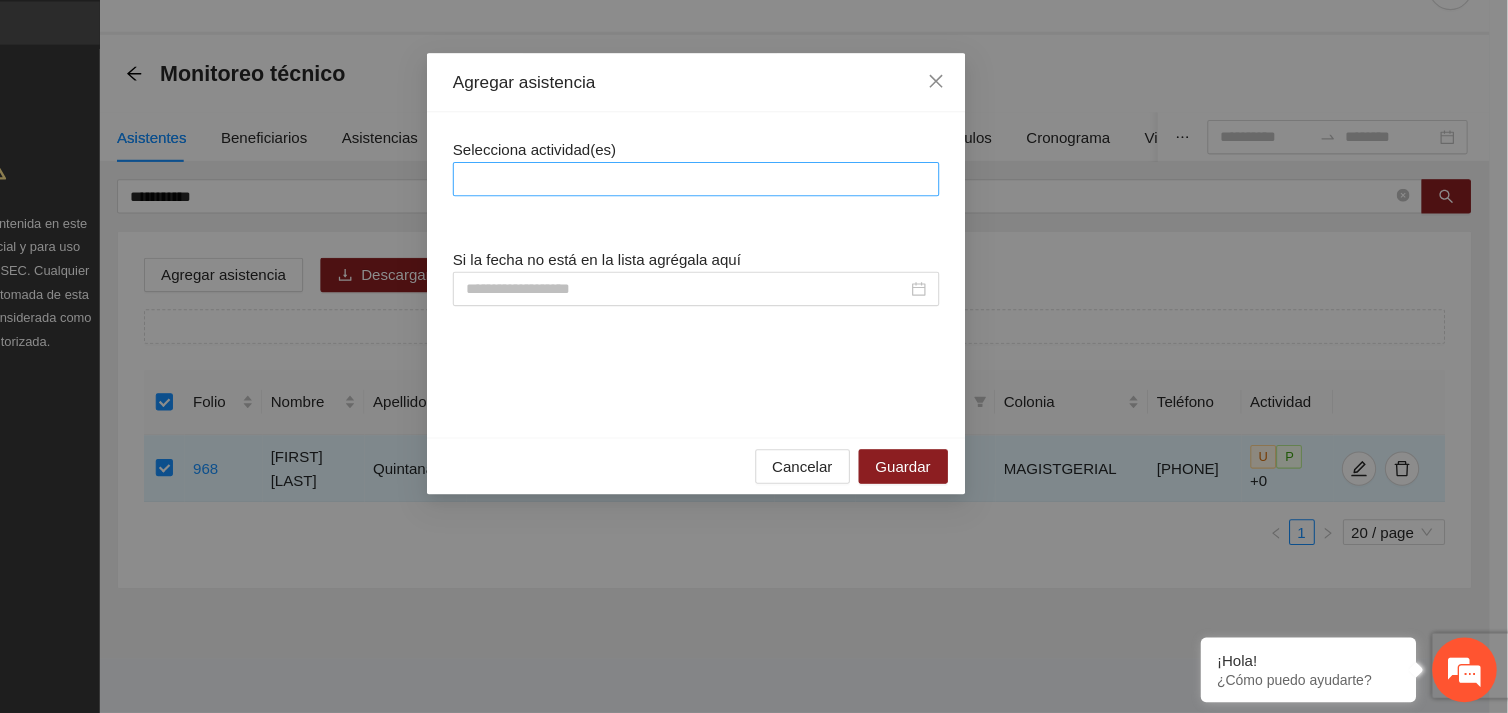 click at bounding box center (754, 217) 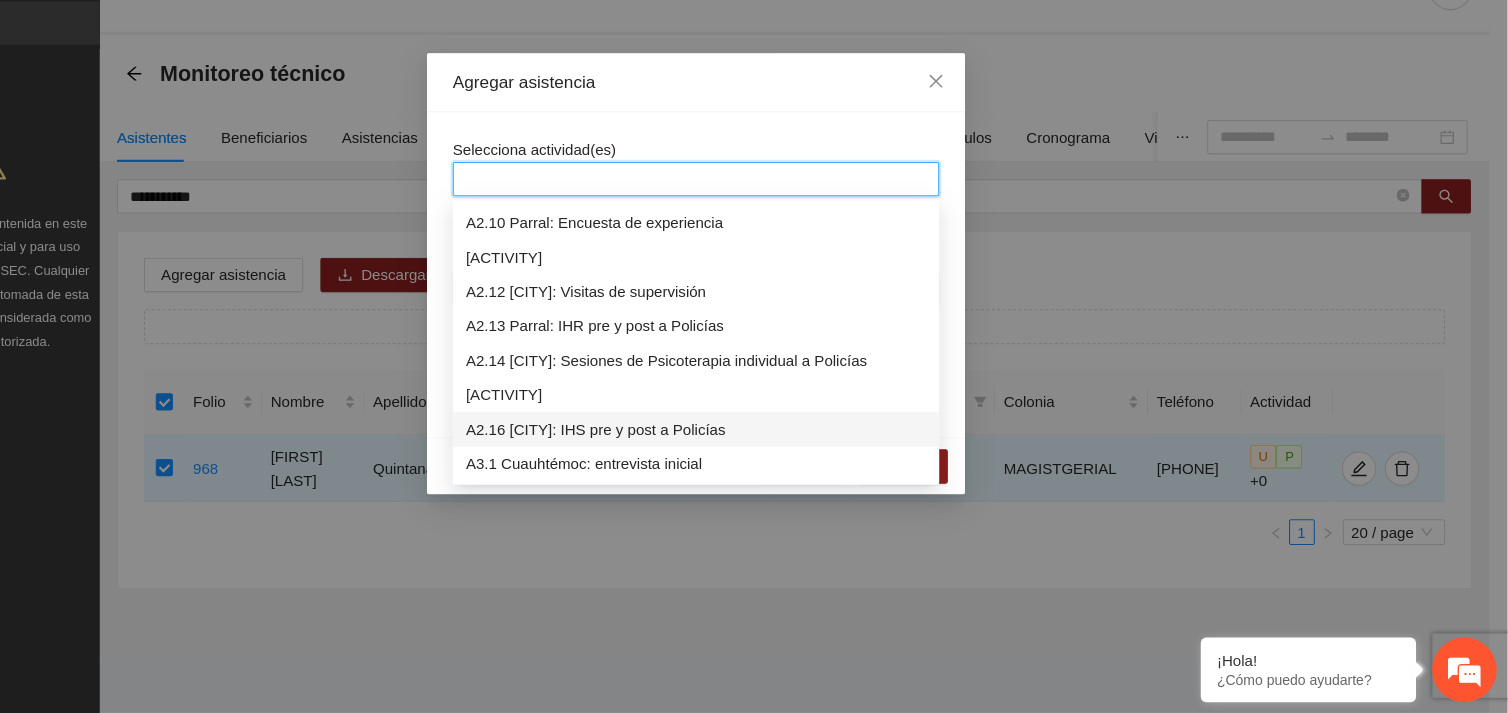 scroll, scrollTop: 800, scrollLeft: 0, axis: vertical 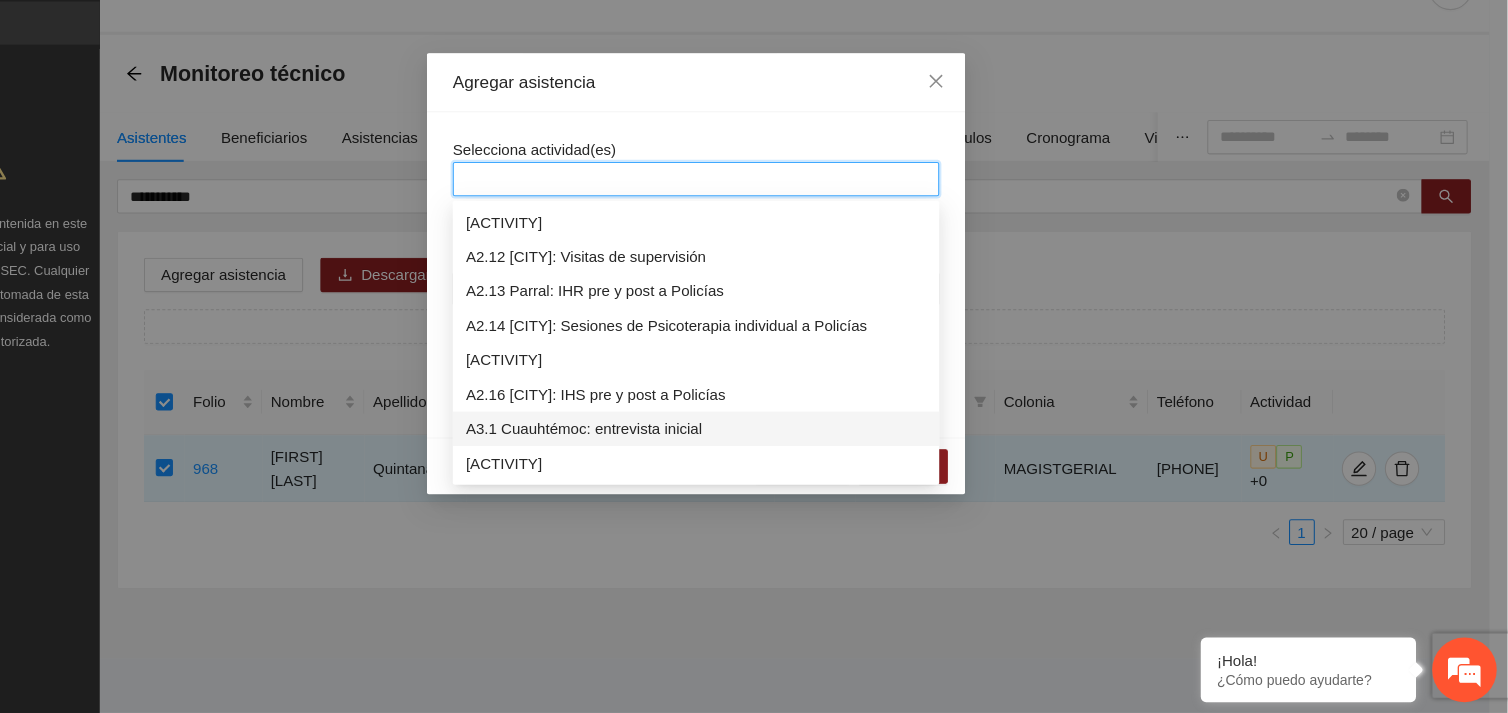 click on "A3.1 Cuauhtémoc: entrevista inicial" at bounding box center (754, 449) 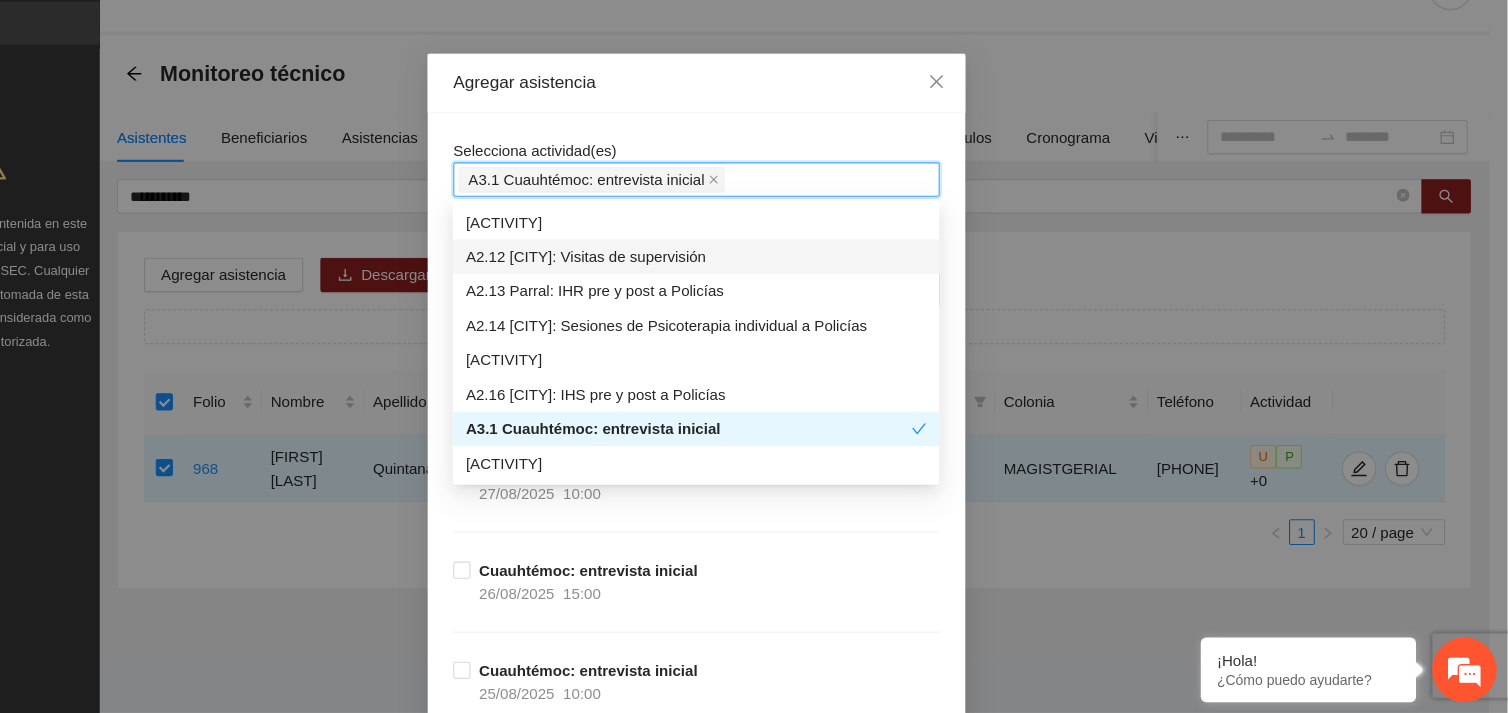 click on "Agregar asistencia Selecciona actividad(es) A3.1 [CITY]: entrevista inicial   Si la fecha no está en la lista agrégala aquí [CITY]: entrevista inicial 28/08/2025 15:00 [CITY]: entrevista inicial 27/08/2025 10:00 [CITY]: entrevista inicial 26/08/2025 15:00 [CITY]: entrevista inicial 25/08/2025 10:00 [CITY]: entrevista inicial 22/08/2025 10:00 [CITY]: entrevista inicial 21/08/2025 15:00 [CITY]: entrevista inicial 20/08/2025 10:00 [CITY]: entrevista inicial 19/08/2025 15:00 [CITY]: entrevista inicial 18/08/2025 10:00 [CITY]: entrevista inicial 15/08/2025 10:00 [CITY]: entrevista inicial 14/08/2025 15:00 [CITY]: entrevista inicial 13/08/2025 10:00 [CITY]: entrevista inicial 12/08/2025 15:00 [CITY]: entrevista inicial 11/08/2025 10:00 [CITY]: entrevista inicial 08/08/2025 10:00 [CITY]: entrevista inicial 07/08/2025 15:00 [CITY]: entrevista inicial 06/08/2025 10:00 [CITY]: entrevista inicial 05/08/2025 10:00 01/08/2025" at bounding box center (754, 8768) 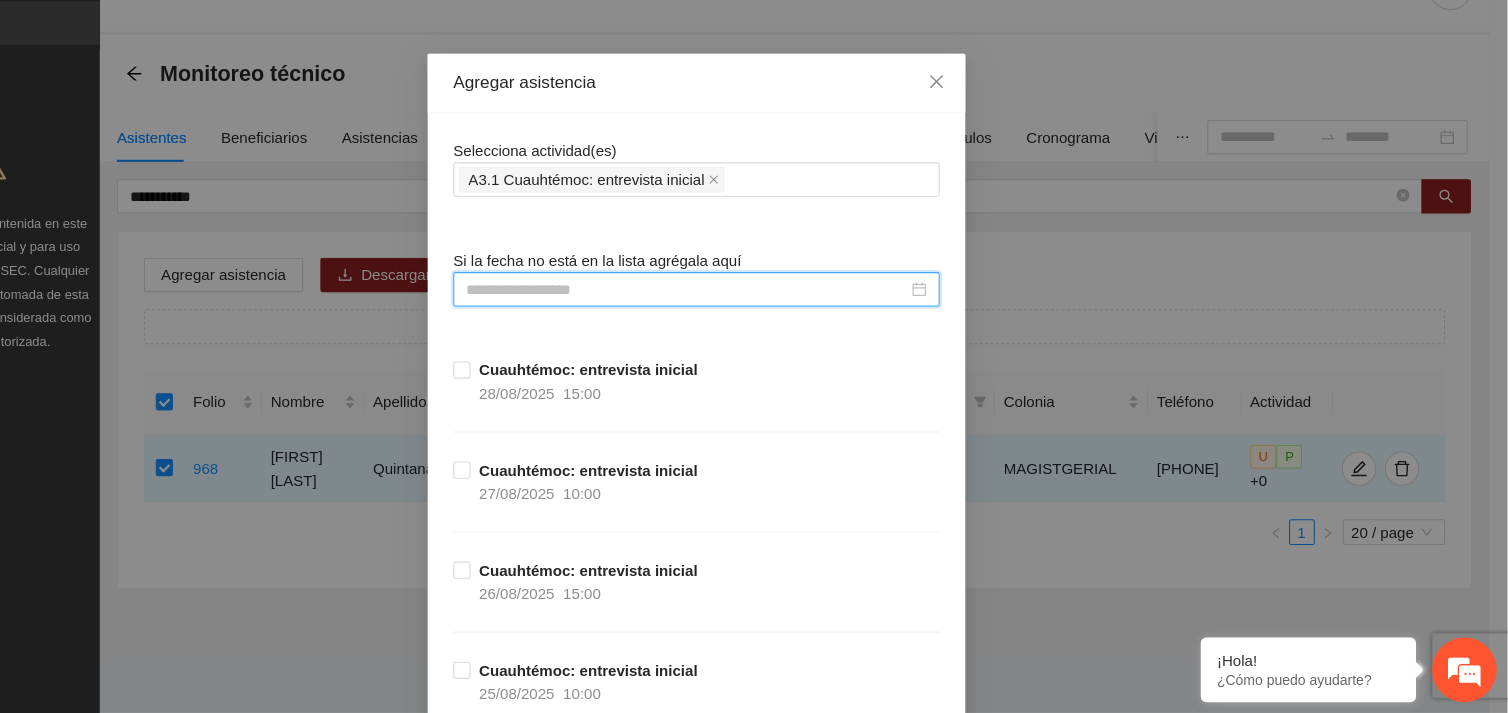 click at bounding box center [745, 319] 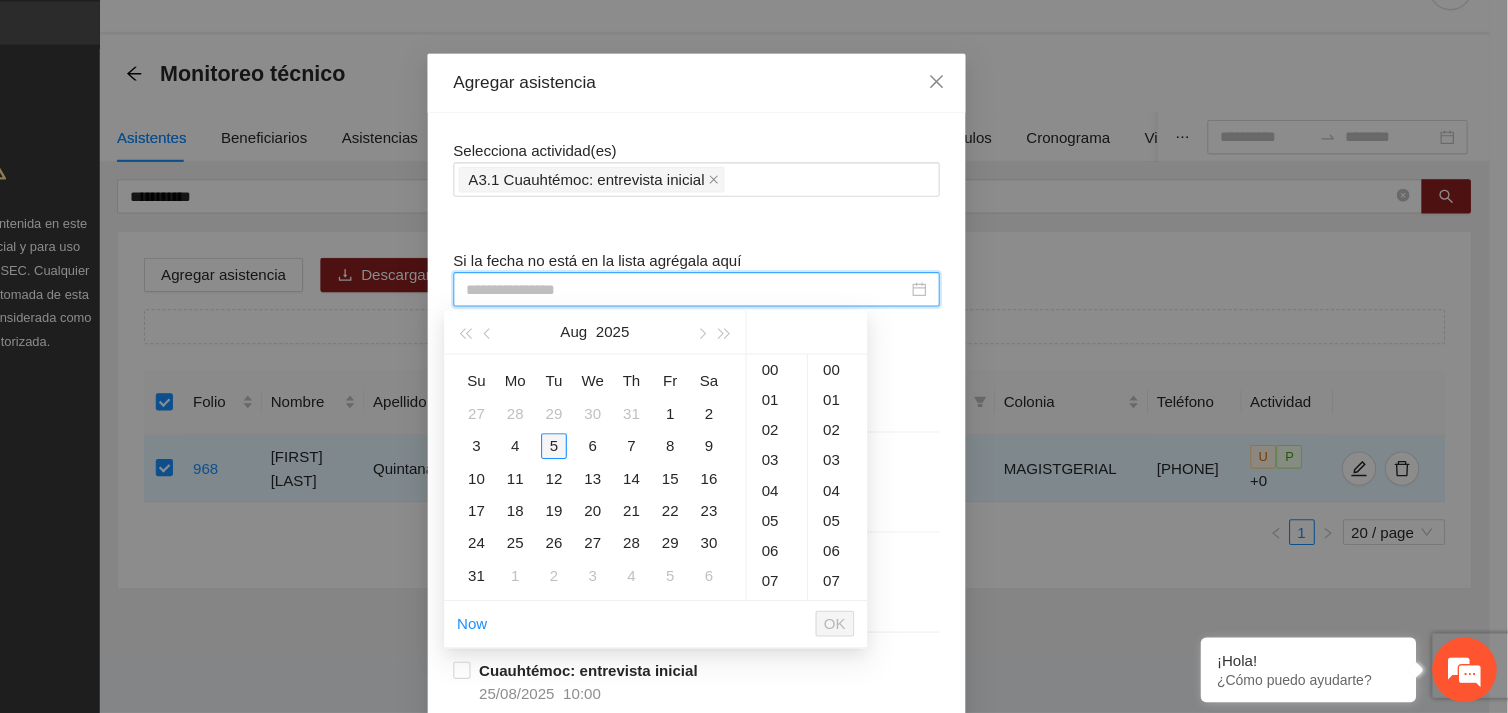 click on "5" at bounding box center (622, 465) 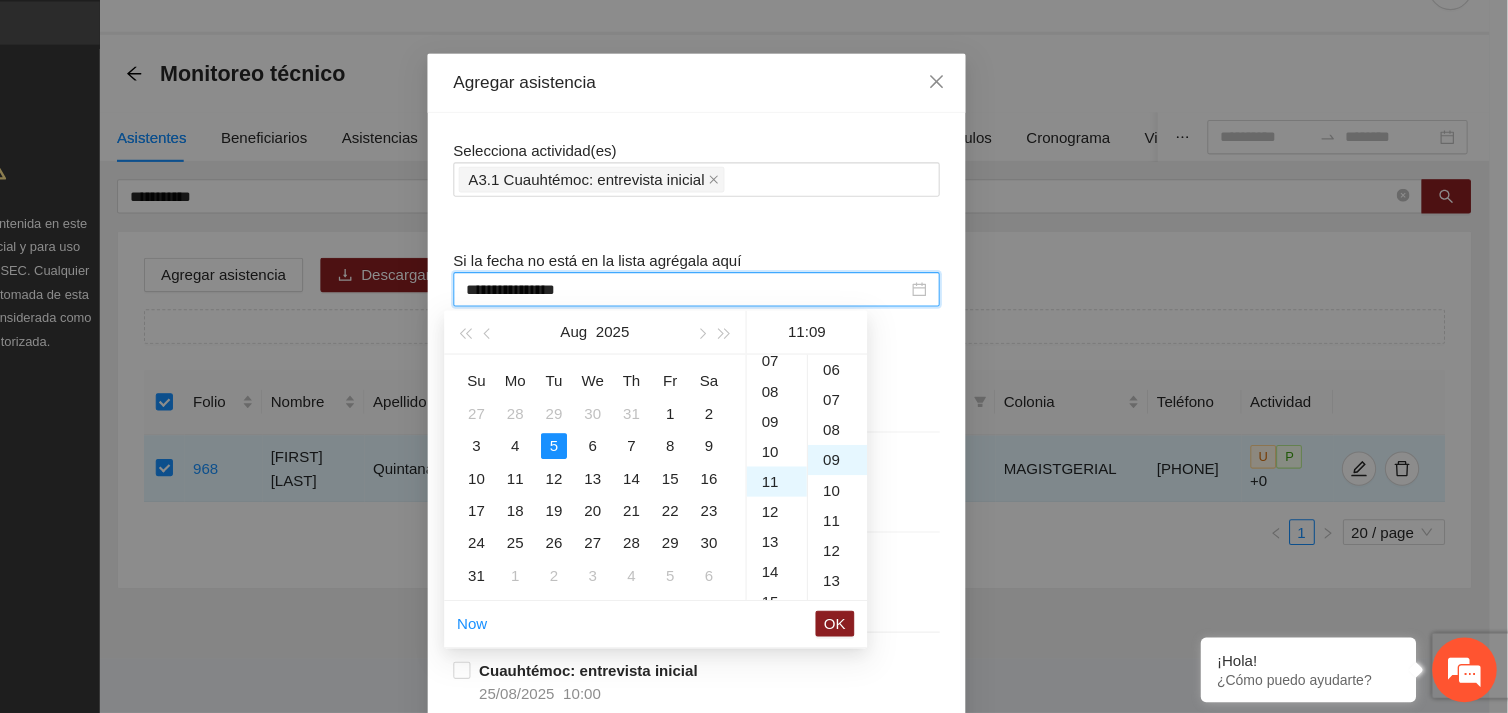 scroll, scrollTop: 307, scrollLeft: 0, axis: vertical 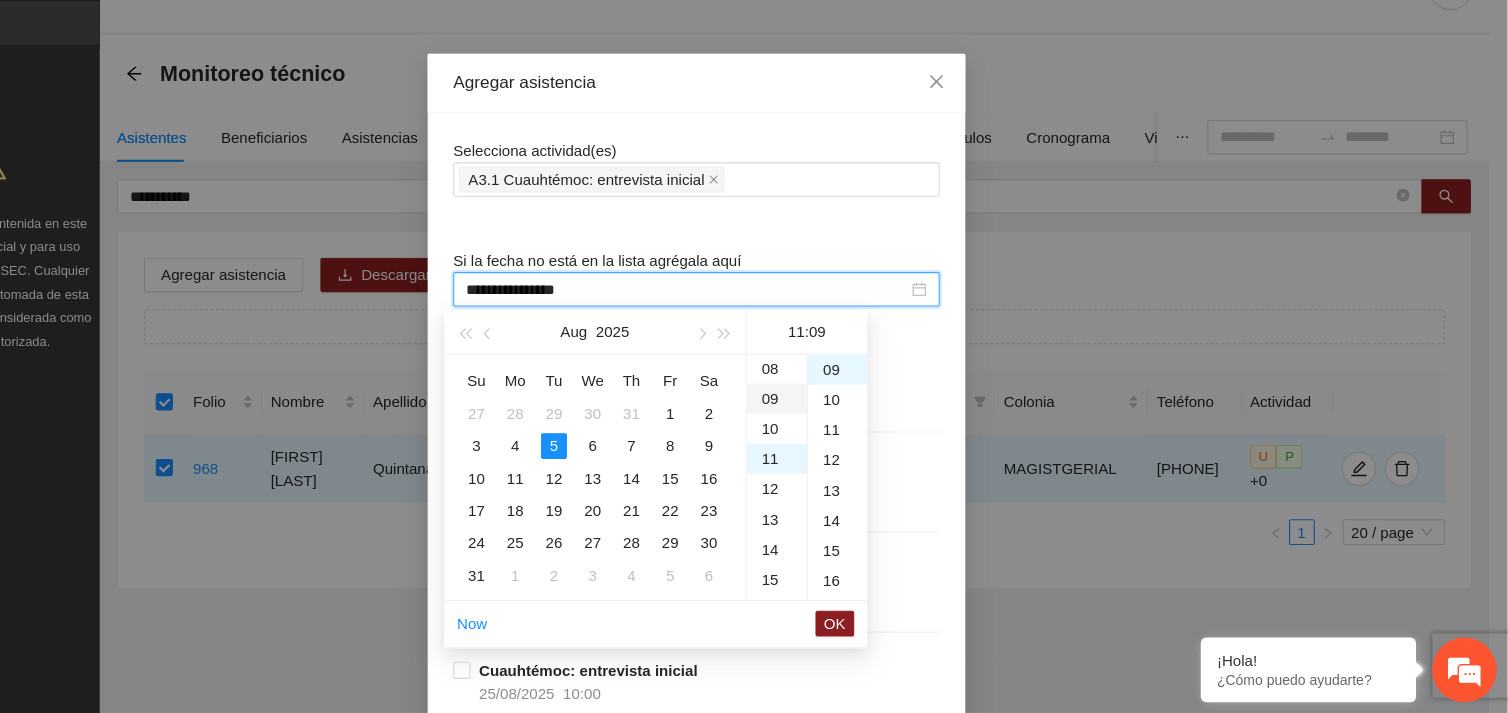 click on "09" at bounding box center [829, 421] 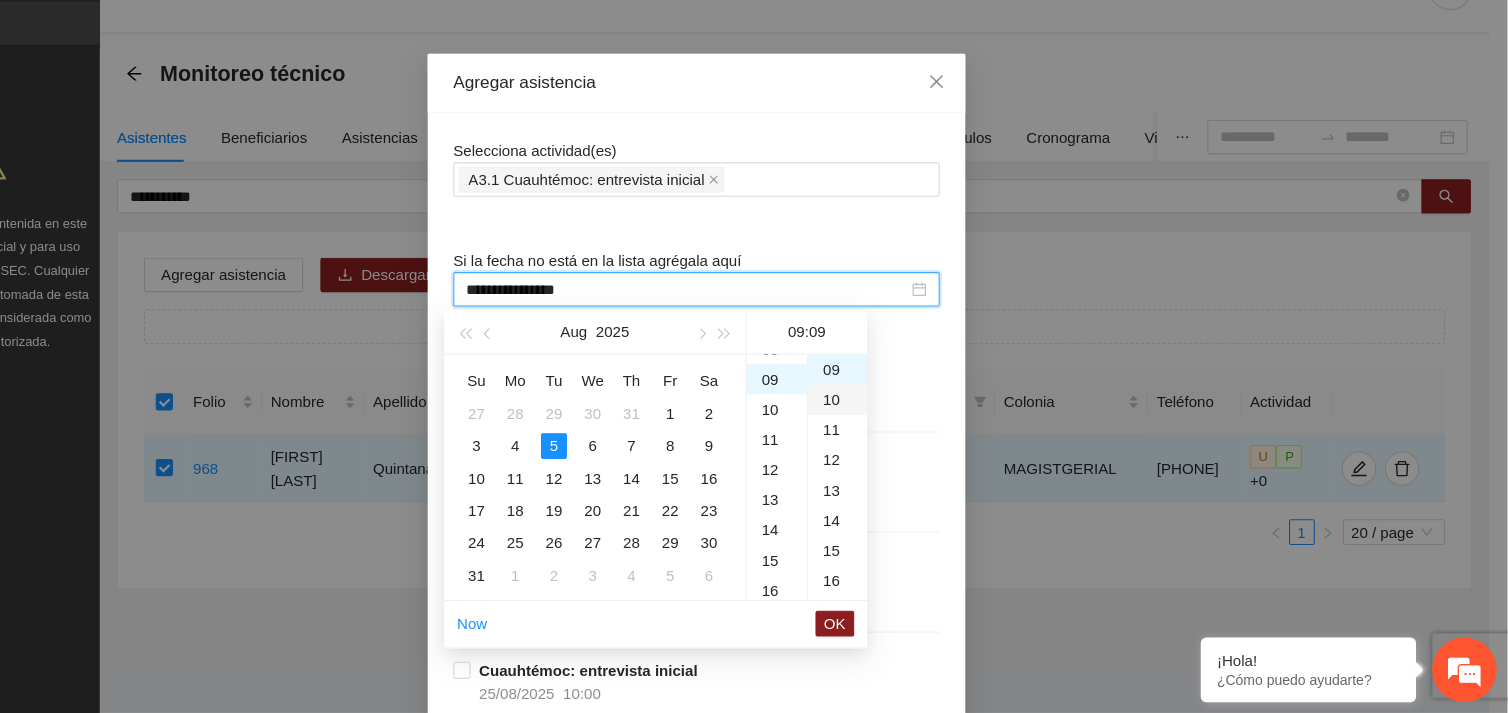 scroll, scrollTop: 252, scrollLeft: 0, axis: vertical 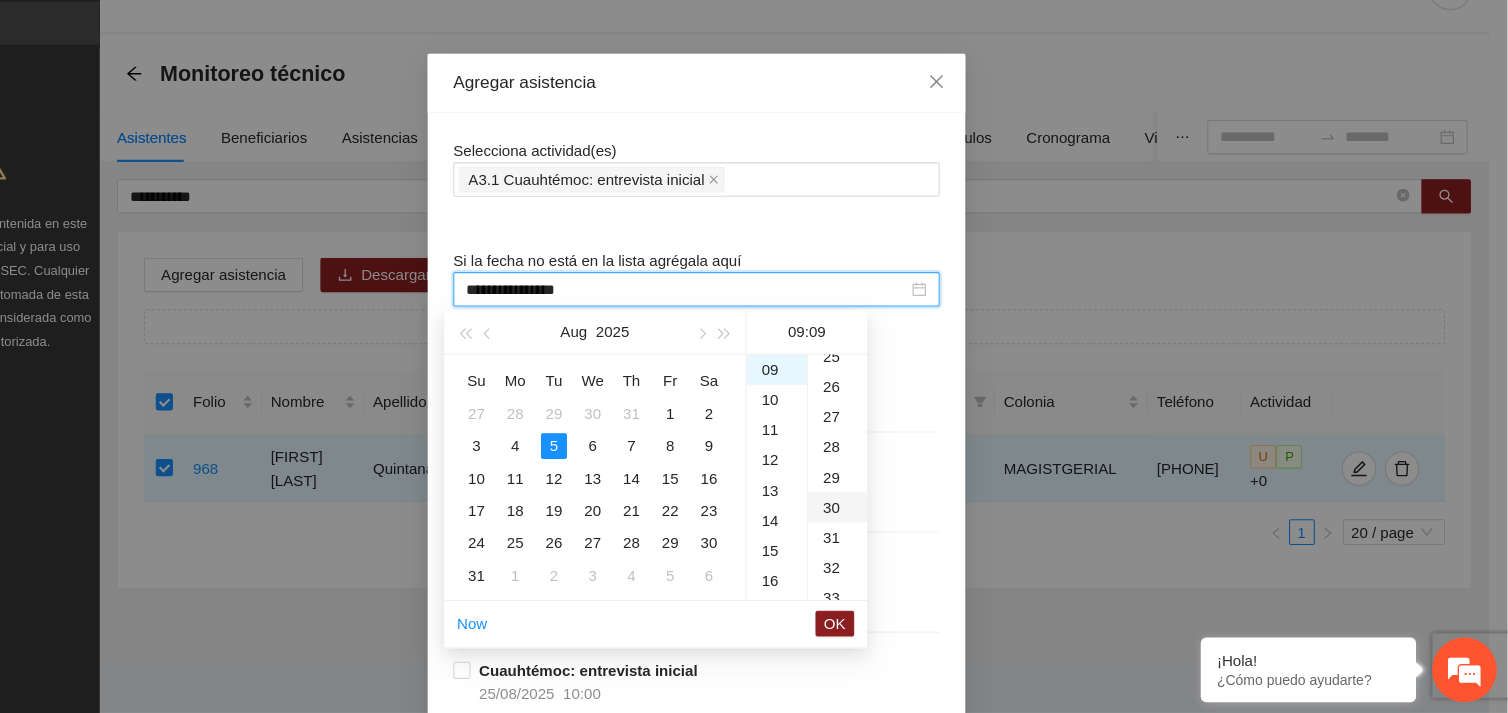 click on "30" at bounding box center [885, 522] 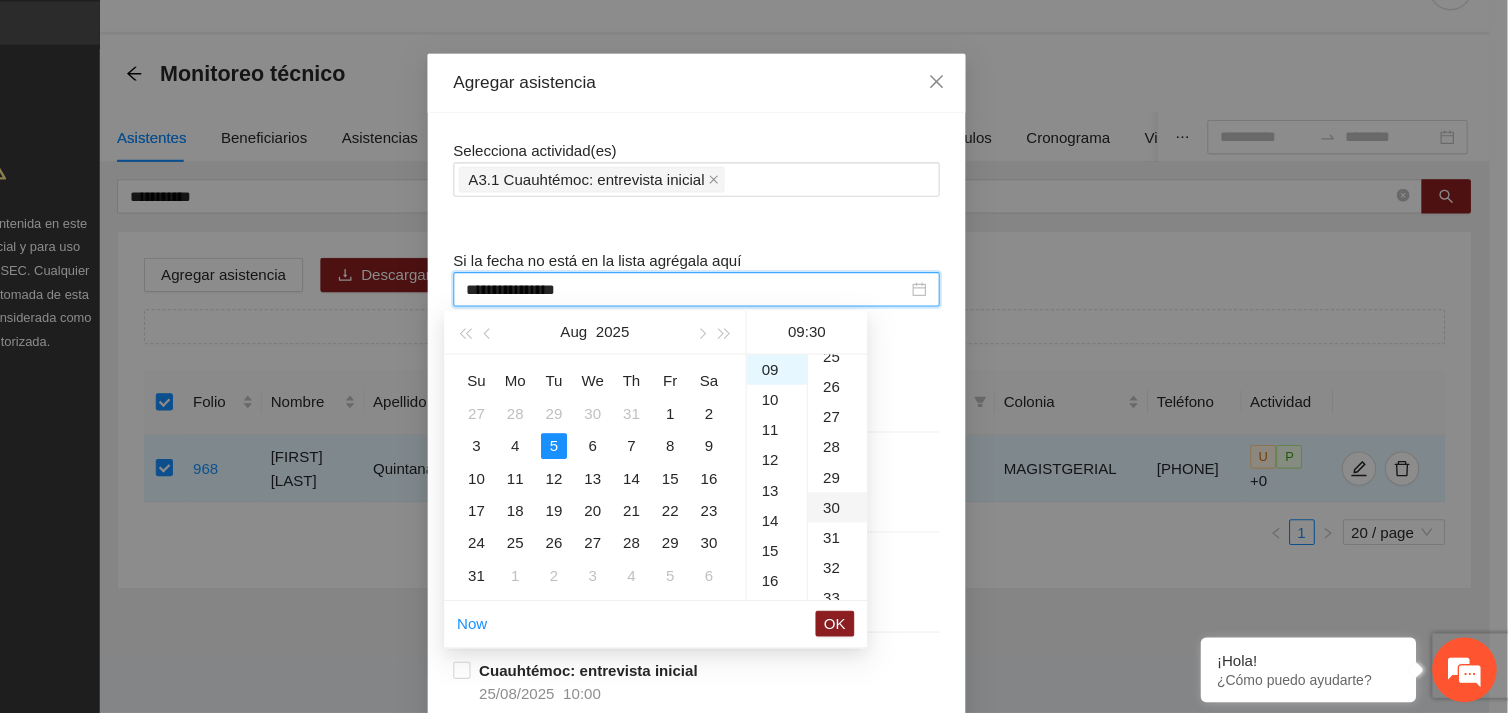 scroll, scrollTop: 840, scrollLeft: 0, axis: vertical 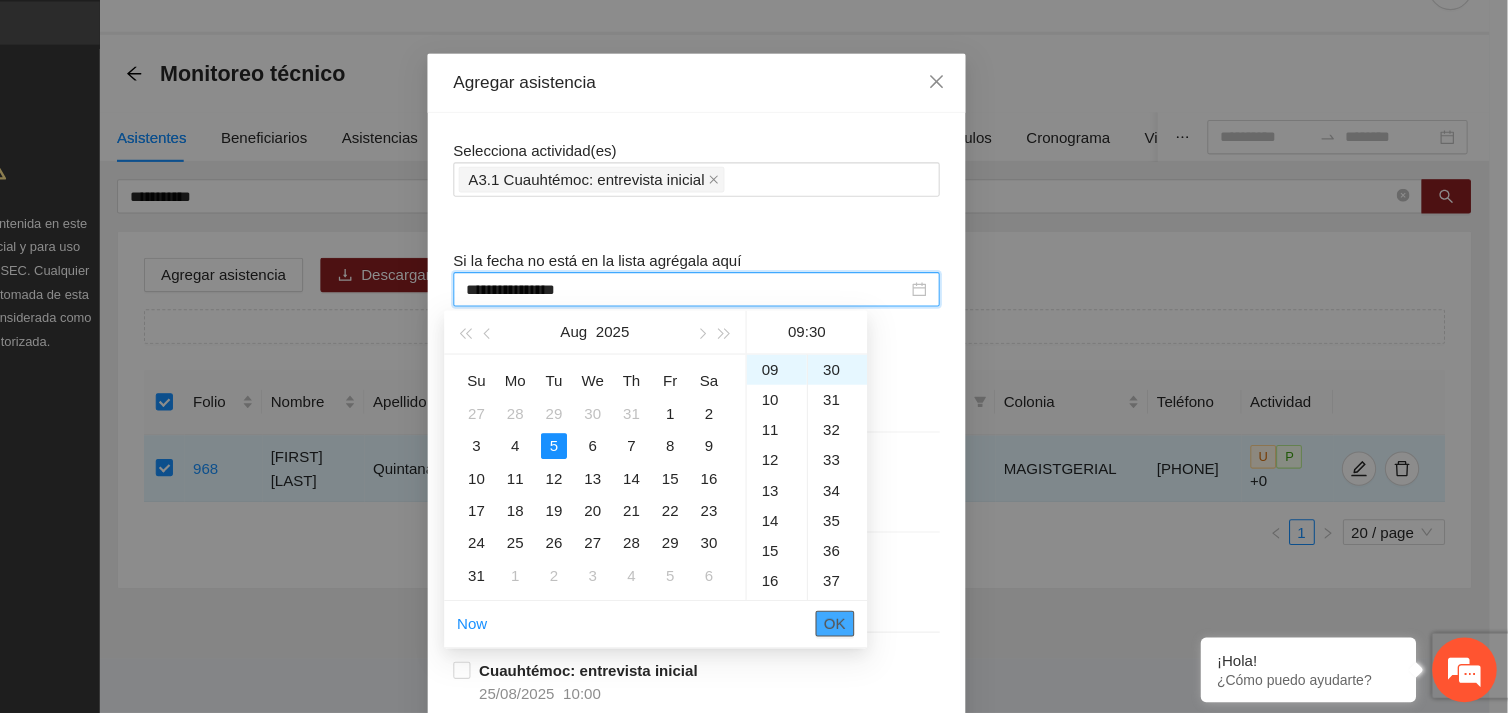 click on "OK" at bounding box center [883, 630] 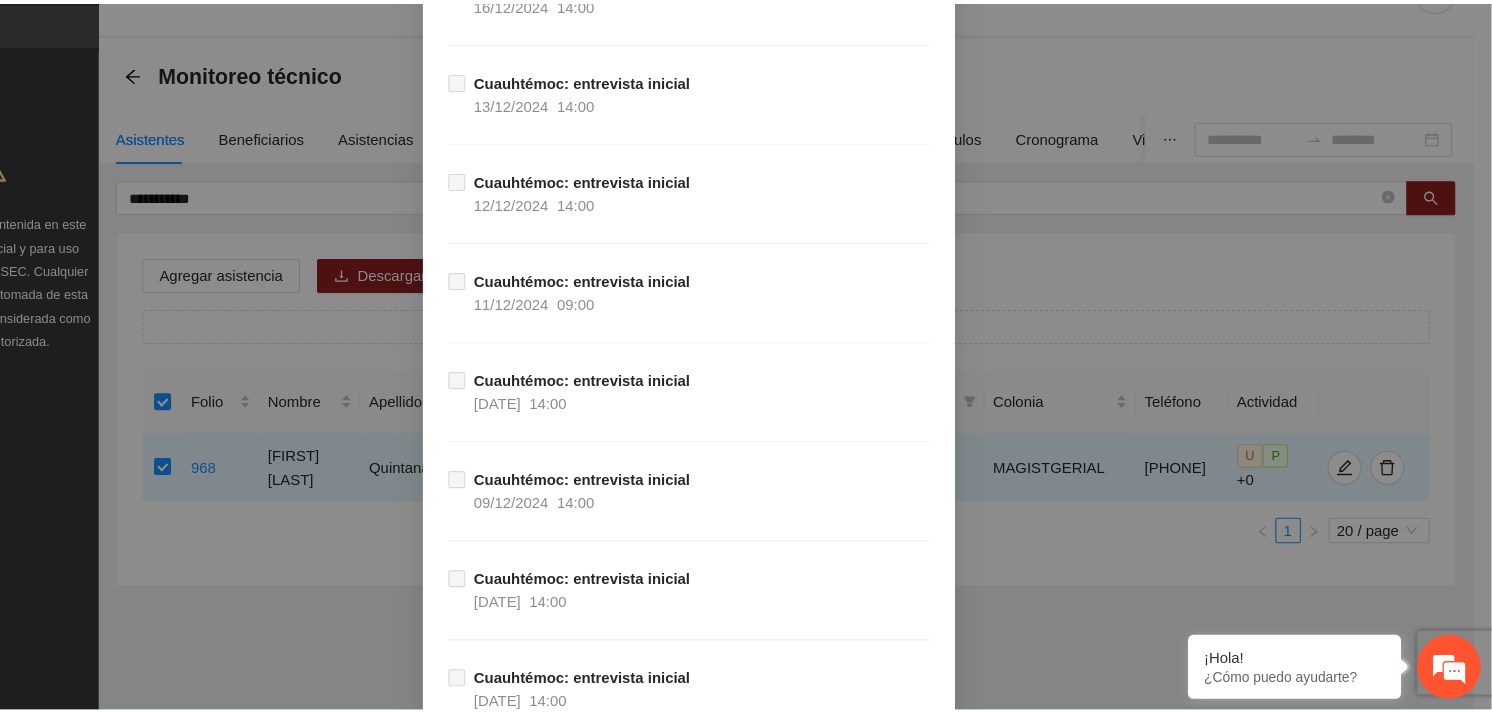 scroll, scrollTop: 16756, scrollLeft: 0, axis: vertical 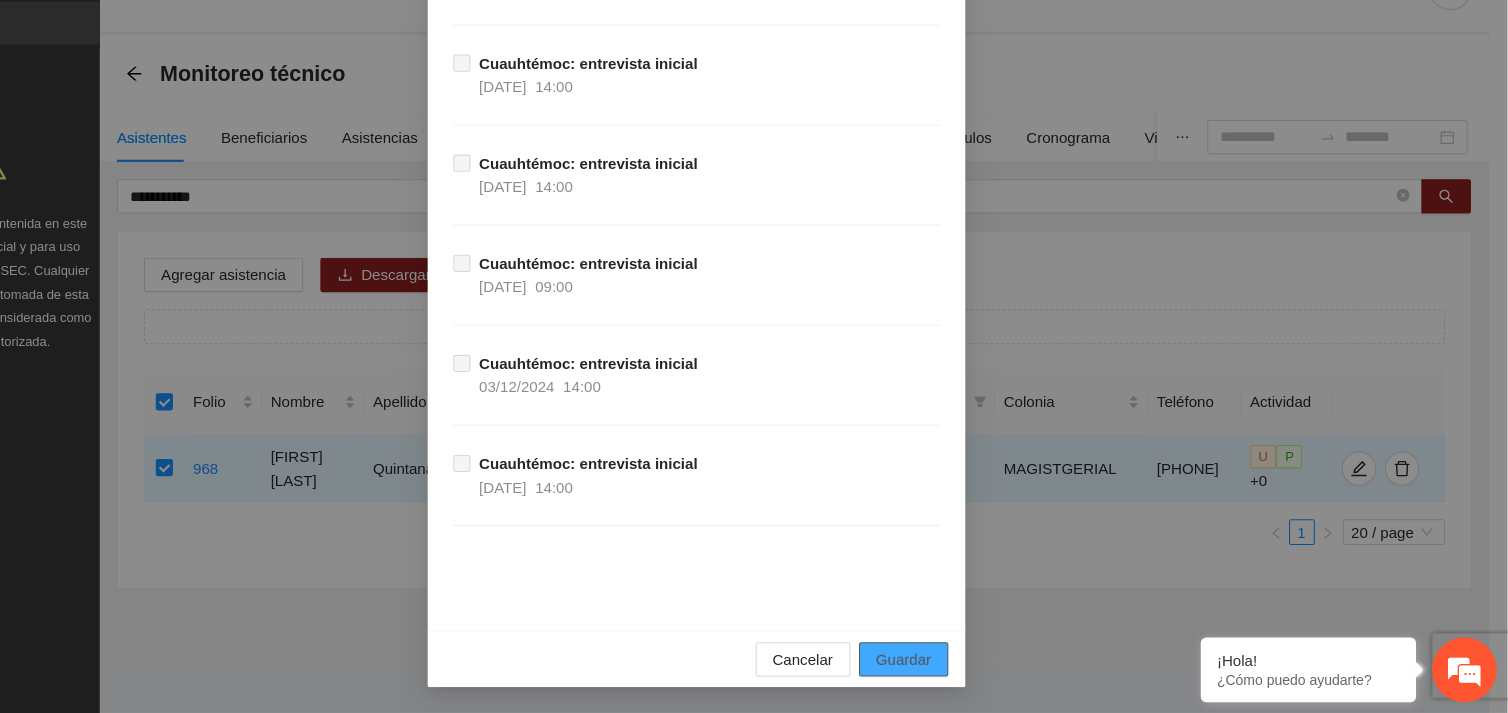 click on "Guardar" at bounding box center (946, 663) 